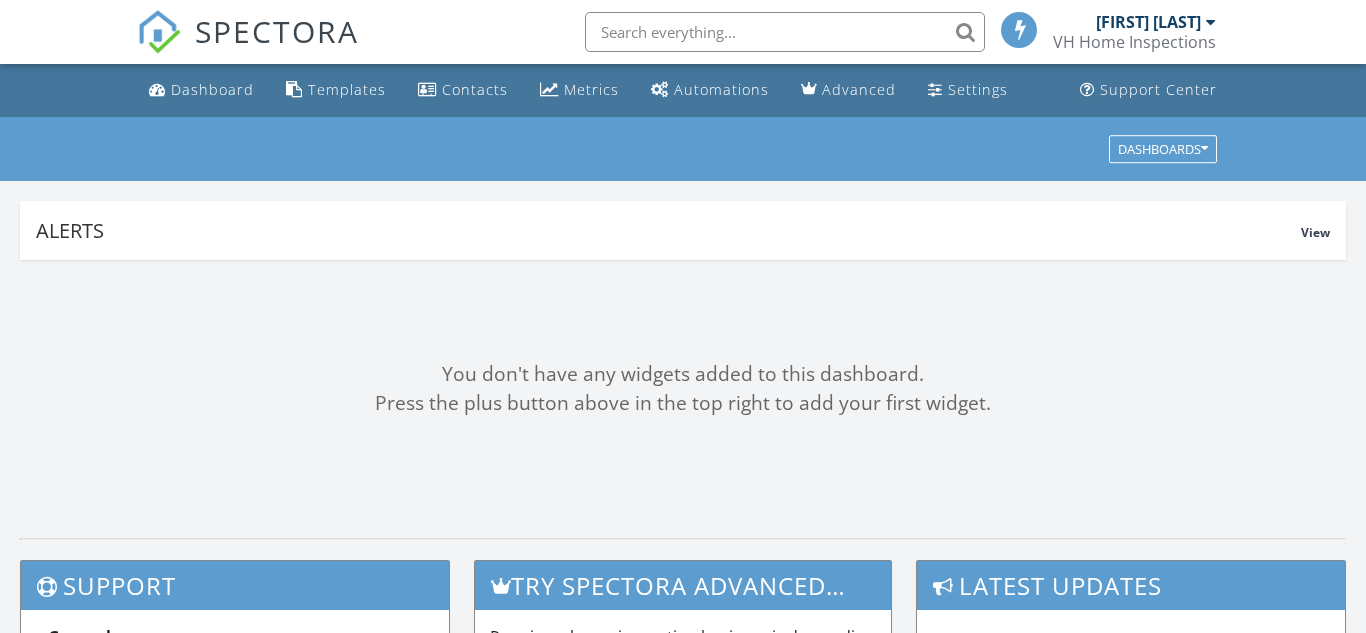 scroll, scrollTop: 0, scrollLeft: 0, axis: both 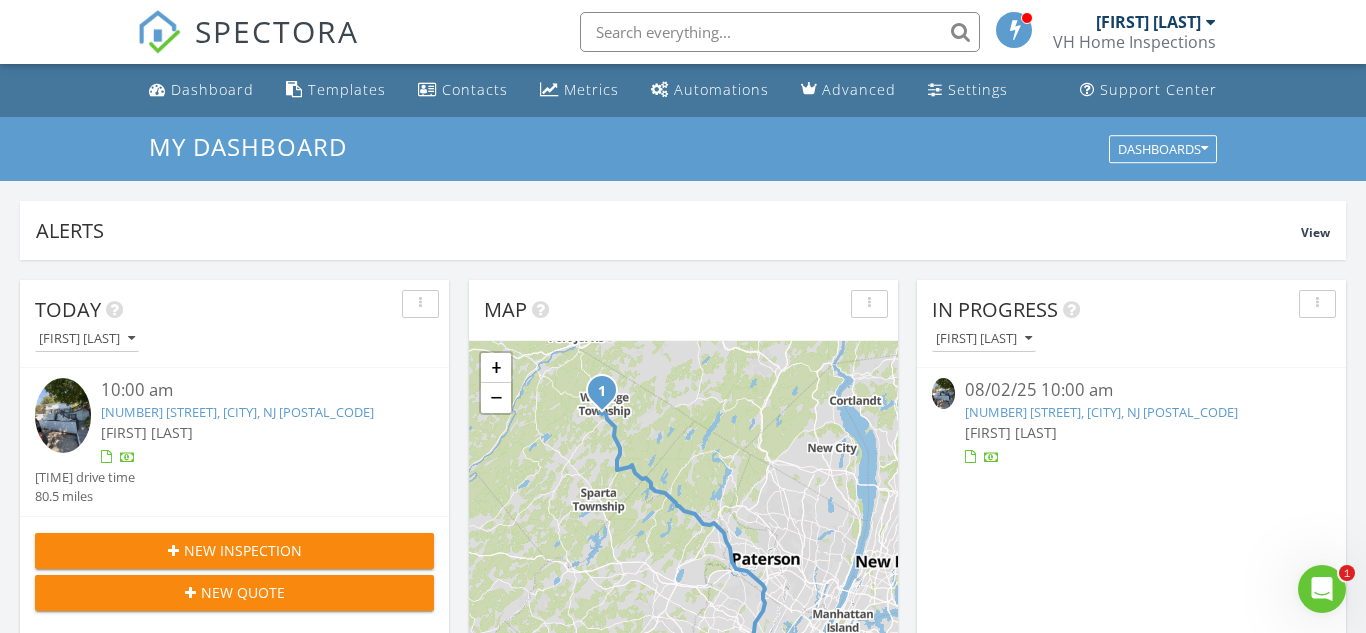 click 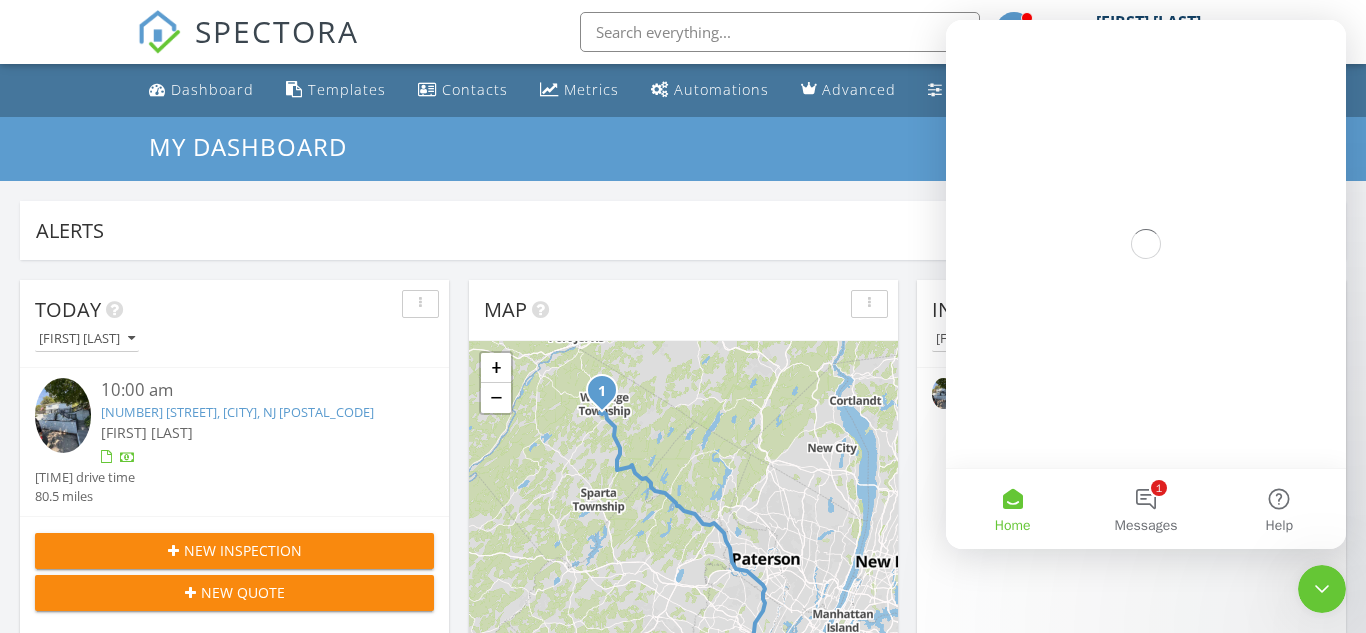 scroll, scrollTop: 0, scrollLeft: 0, axis: both 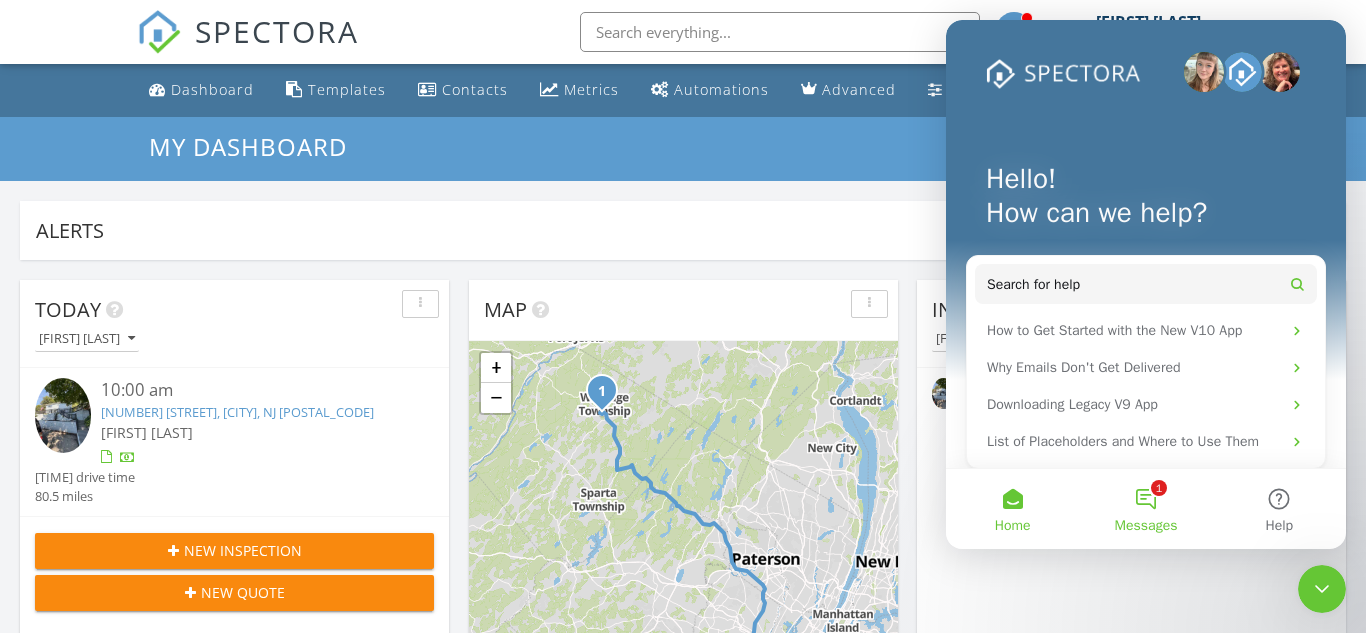 click on "1 Messages" at bounding box center (1145, 509) 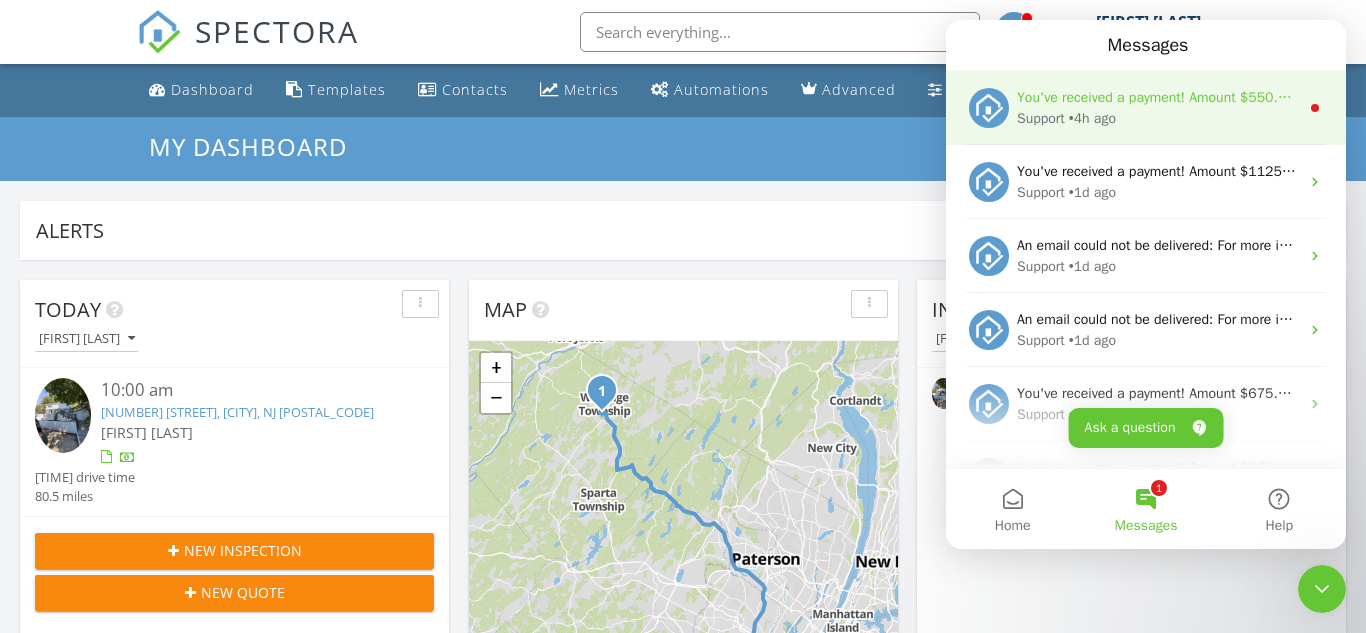 click on "You've received a payment!  Amount  $550.00  Fee  $0.00  Net  $550.00  Transaction #  pi_3Rri66K7snlDGpRF0dhXCz0a  Inspection  26 Union Rd, Wantage, NJ 07461 Payouts to your bank or debit card occur on a daily basis. Each payment usually takes two business days to process. You can view your pending payout amount here. If you have any questions reach out on our chat bubble at app.spectora.com." at bounding box center [2304, 97] 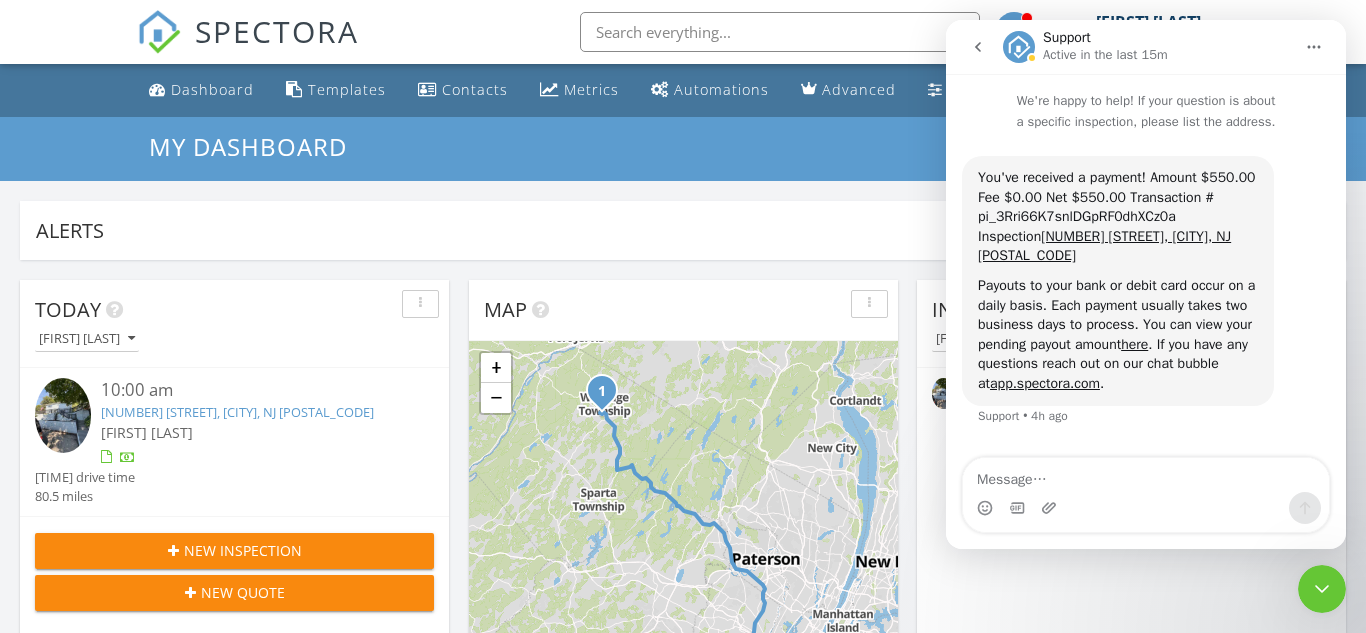 click 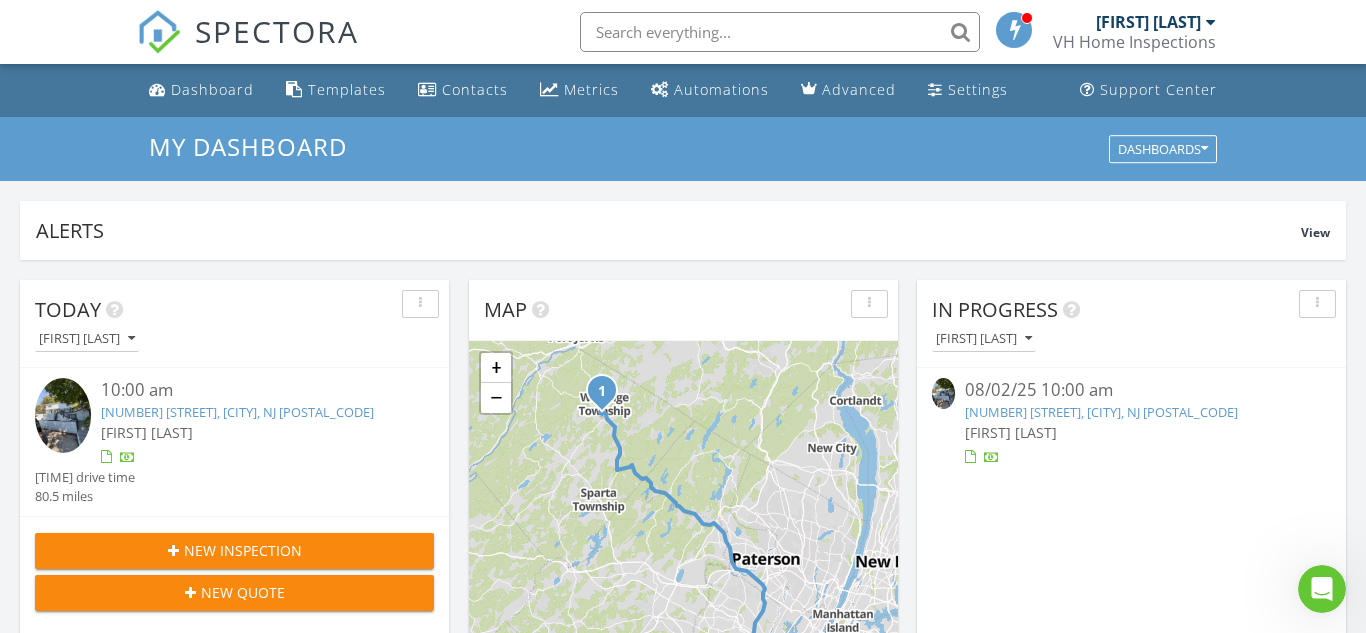 scroll, scrollTop: 0, scrollLeft: 0, axis: both 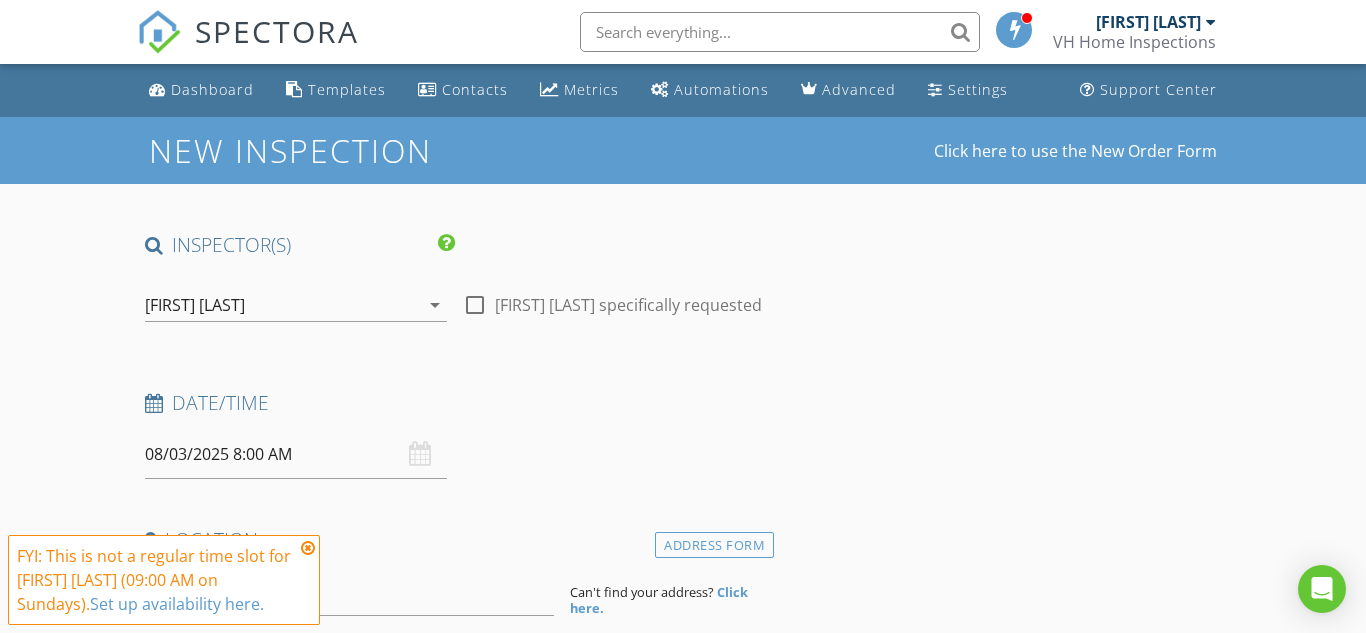 click on "08/03/2025 8:00 AM" at bounding box center [296, 454] 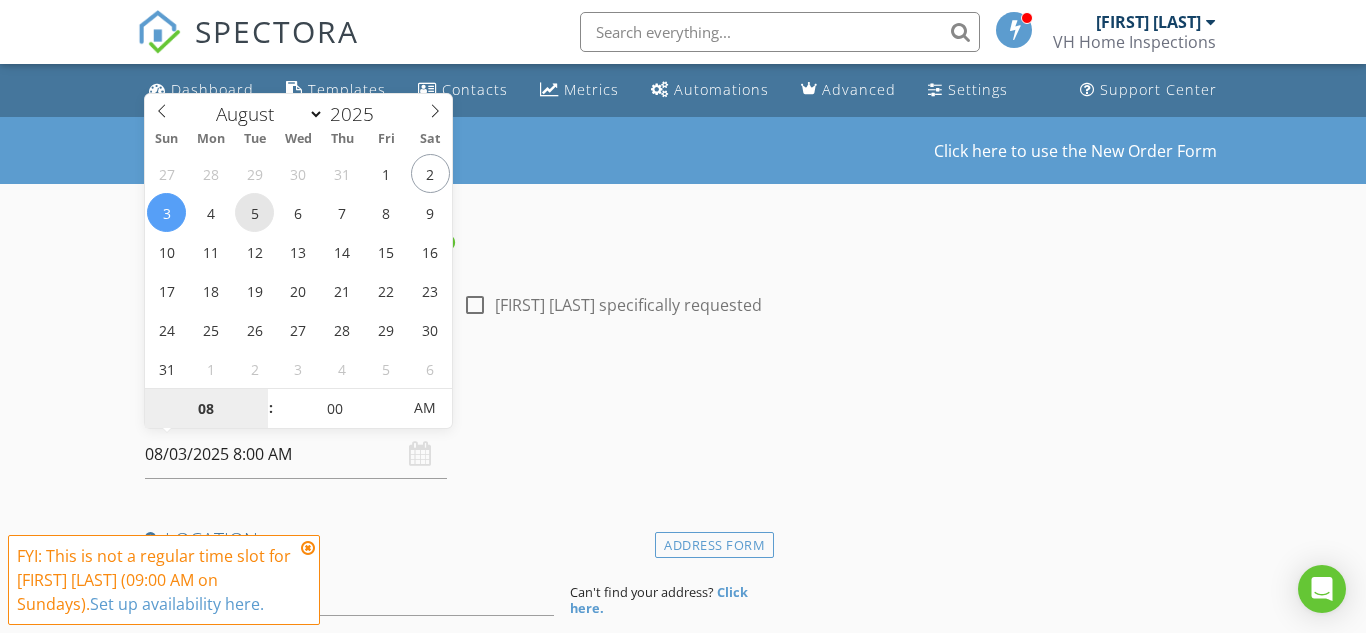 type on "08/05/2025 8:00 AM" 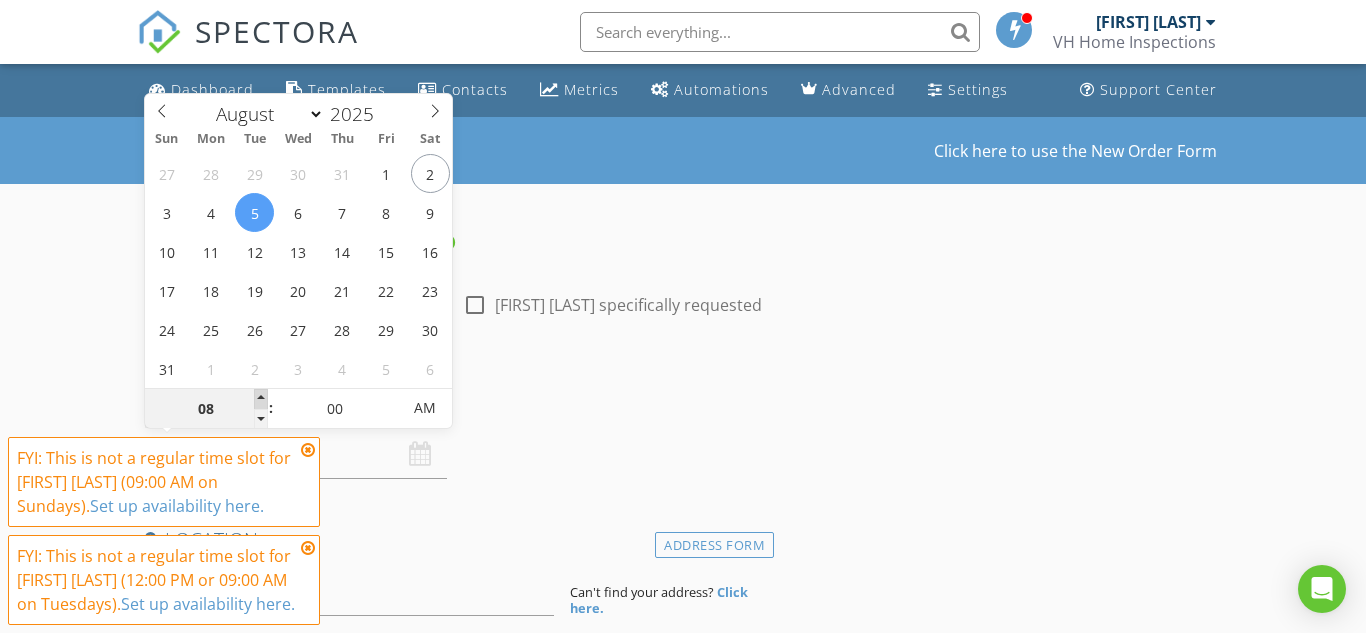 click at bounding box center [261, 399] 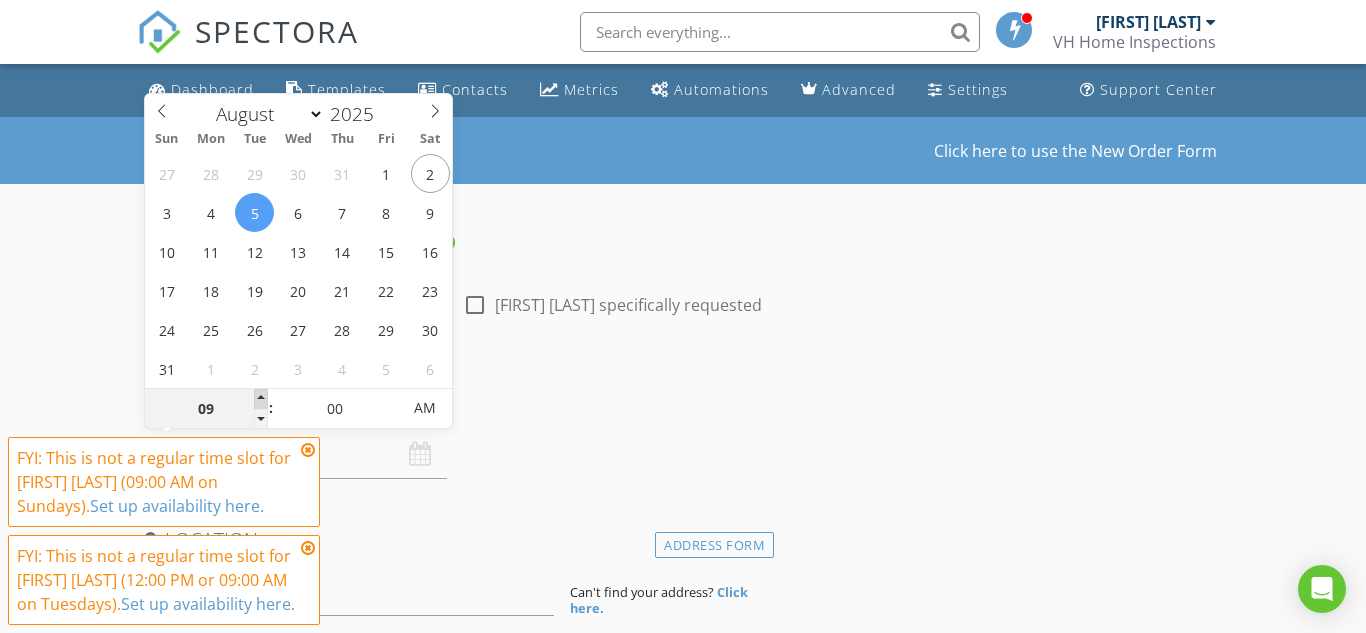 type on "10" 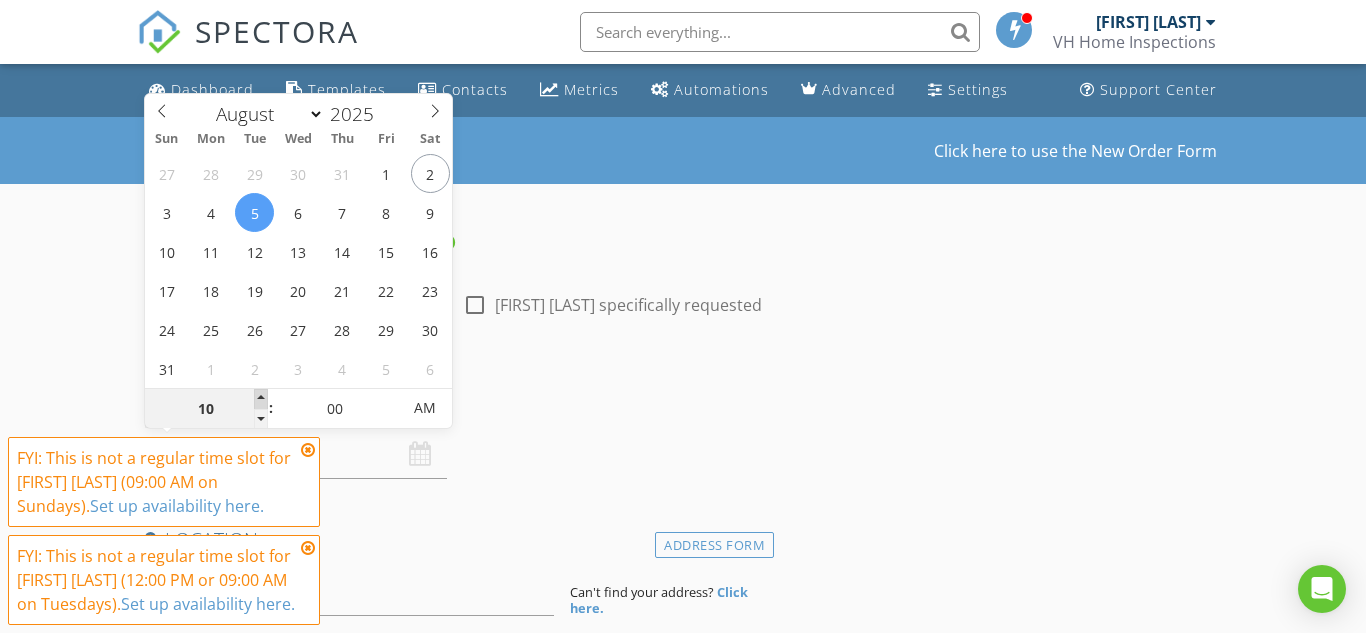 click at bounding box center [261, 399] 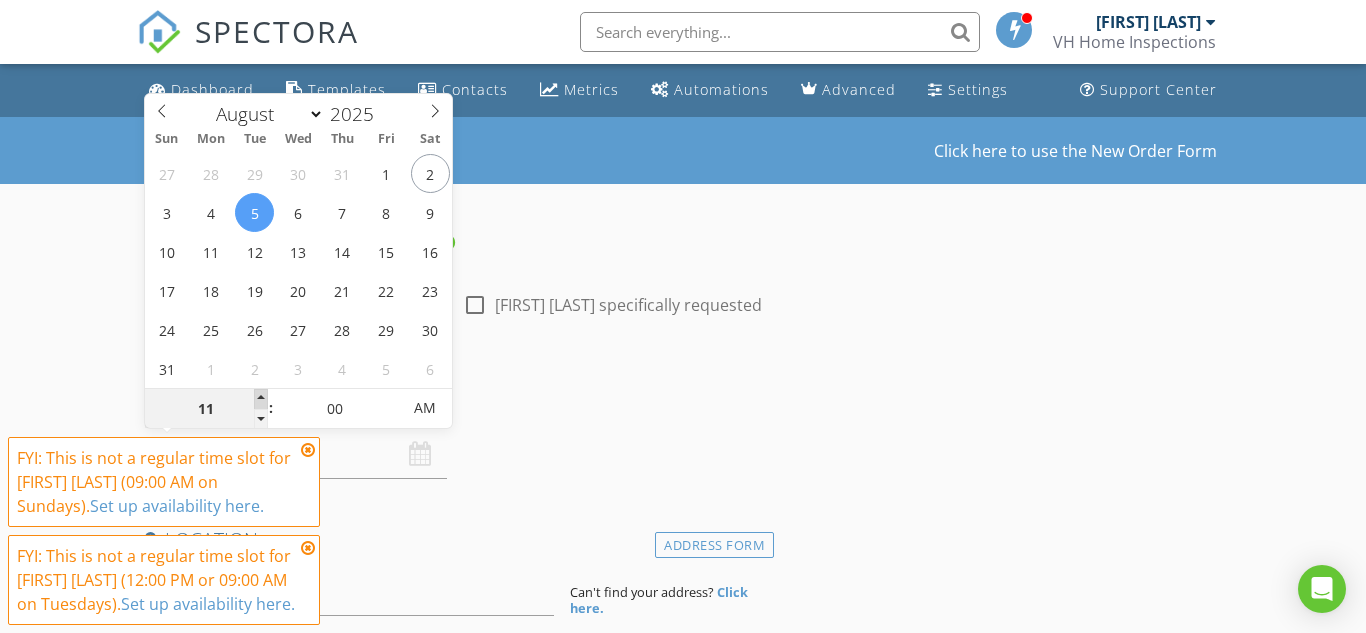 click at bounding box center (261, 399) 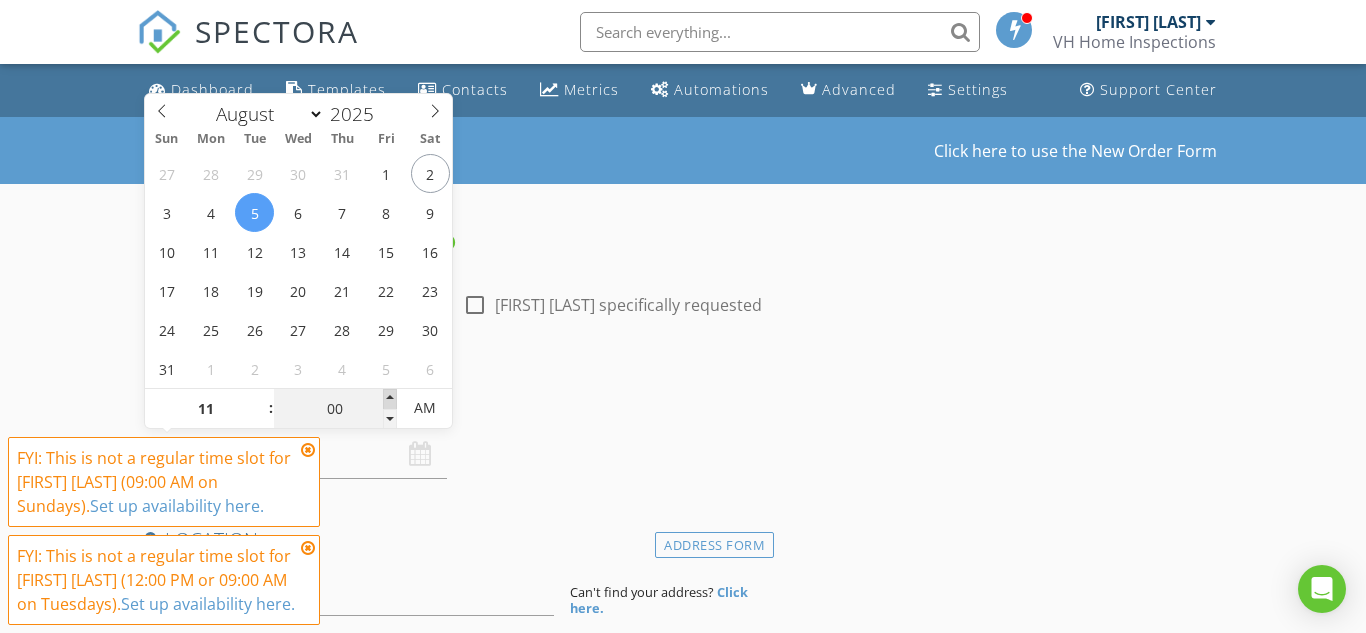 type on "05" 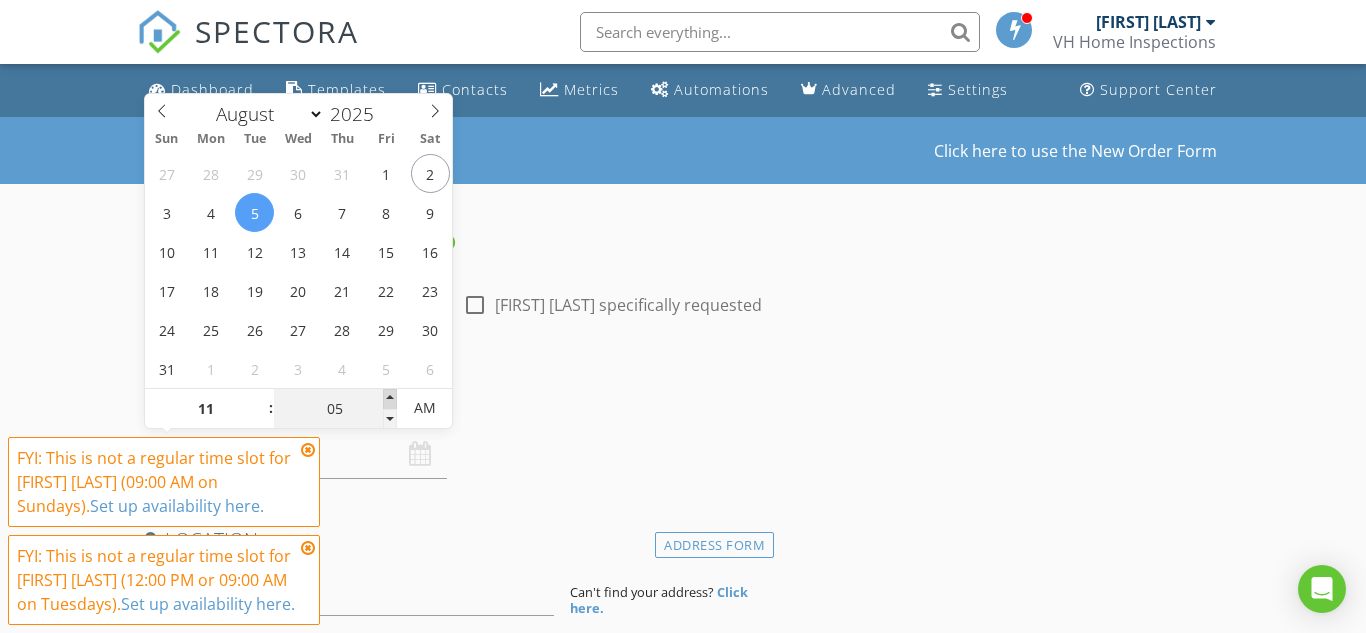 click at bounding box center [390, 399] 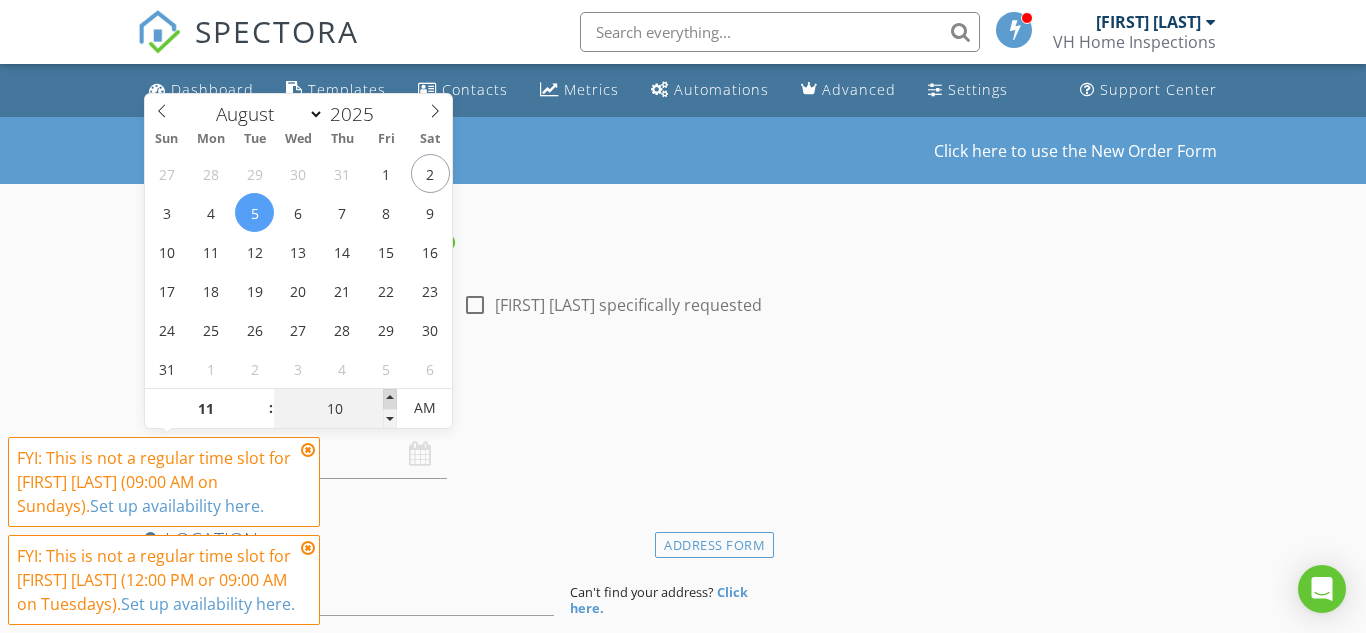 click at bounding box center (390, 399) 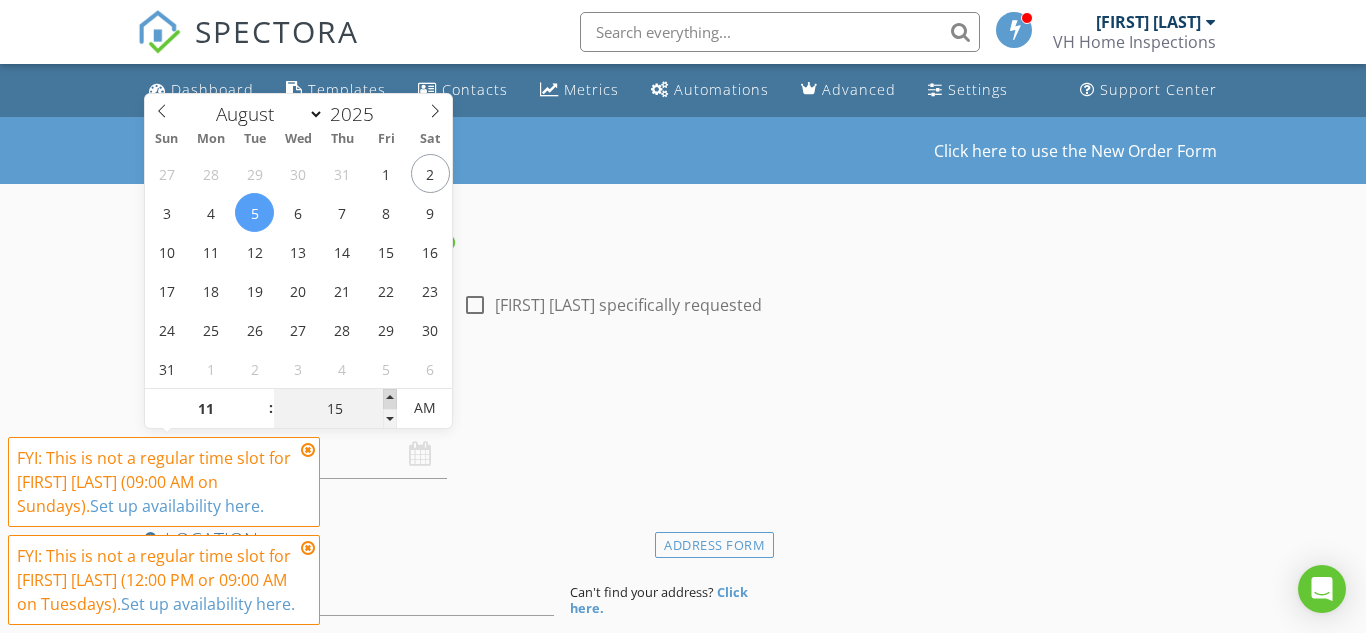 click at bounding box center [390, 399] 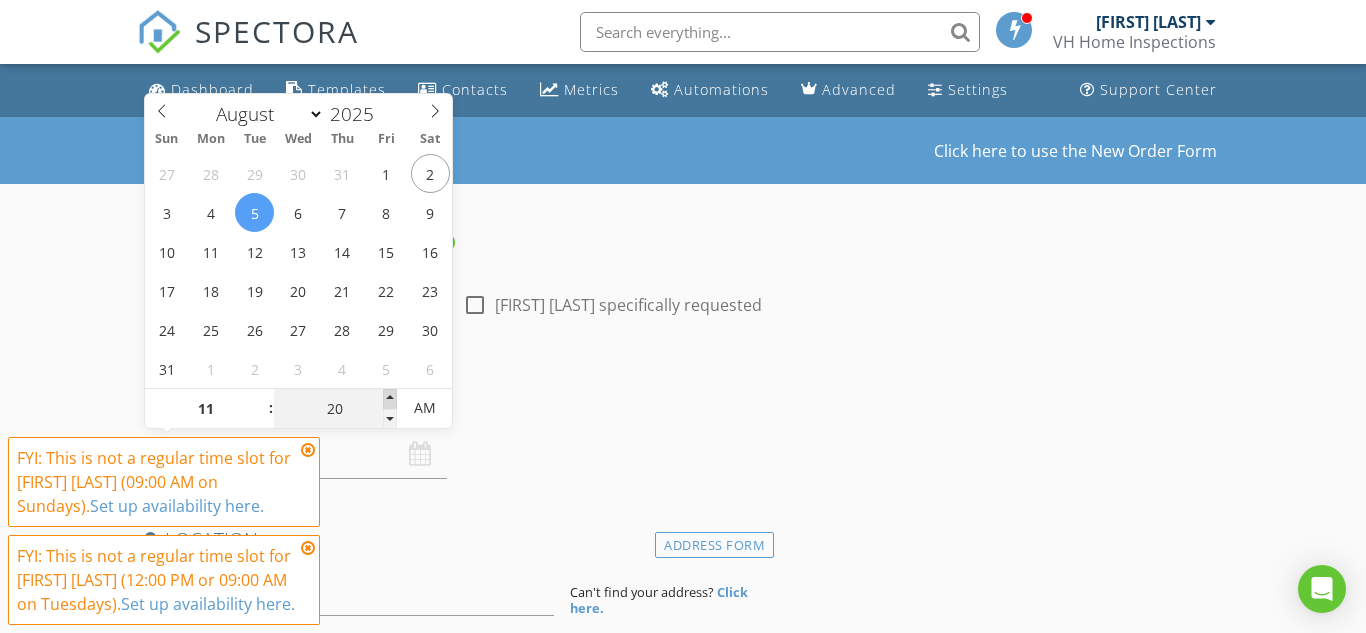 click at bounding box center [390, 399] 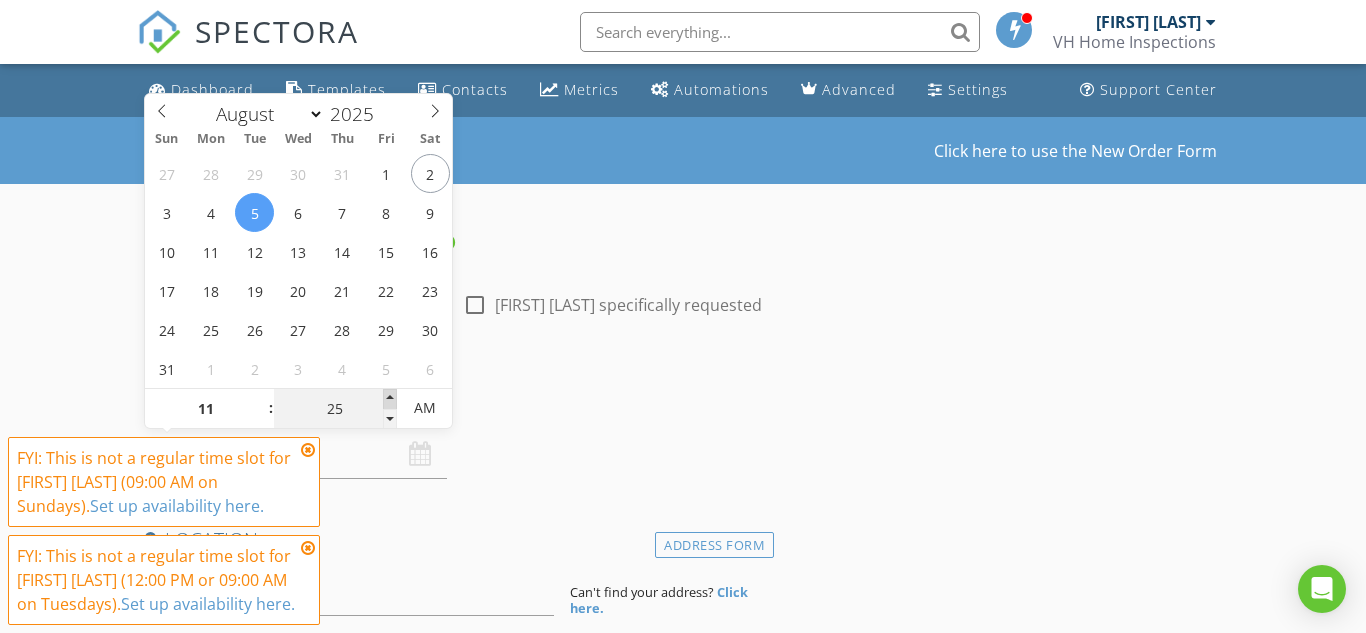 click at bounding box center [390, 399] 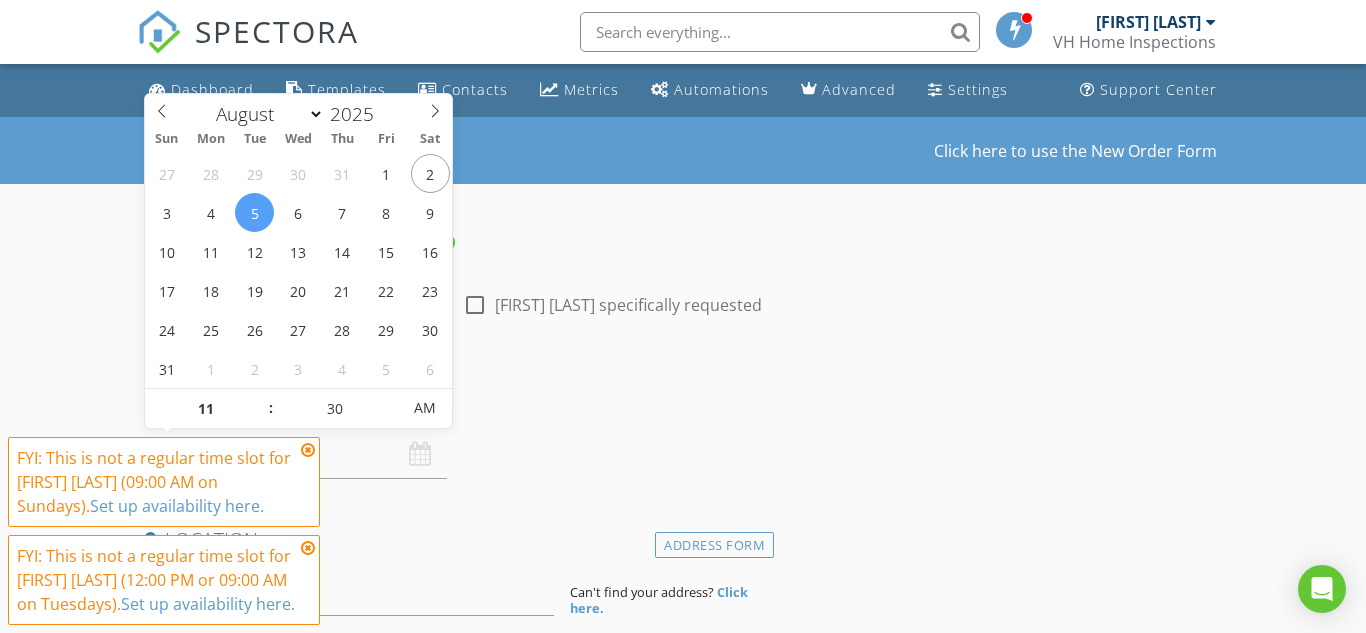 click at bounding box center (308, 450) 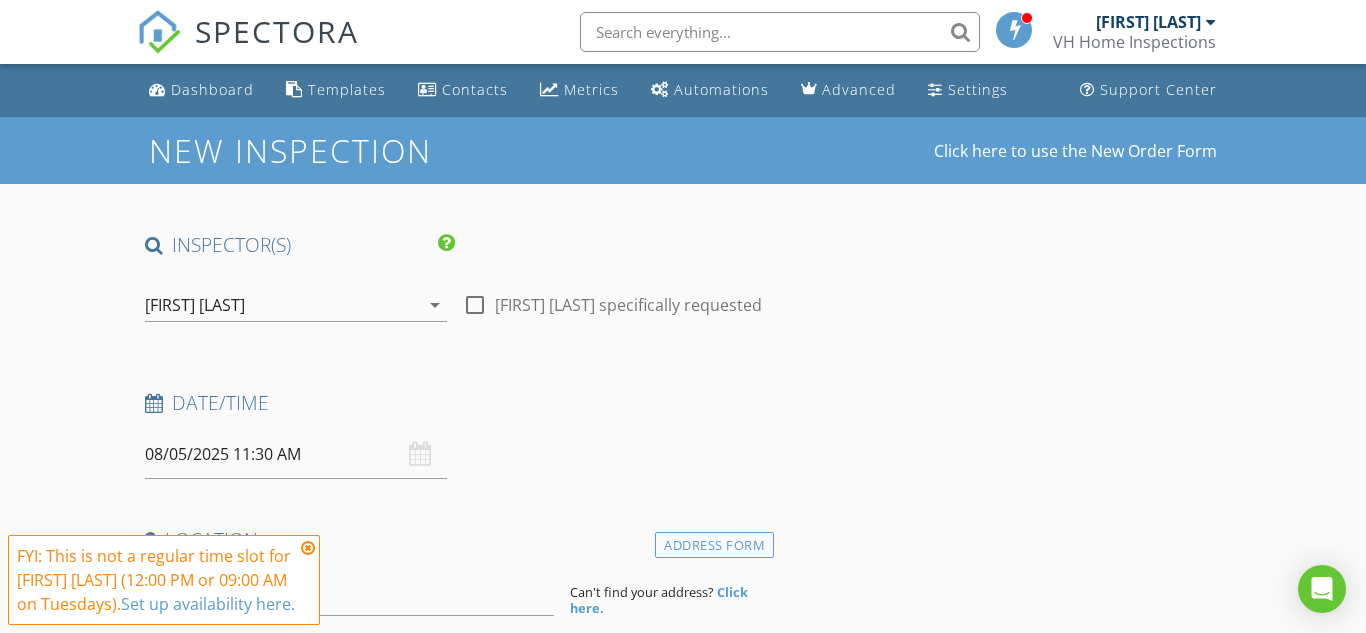 click at bounding box center [308, 548] 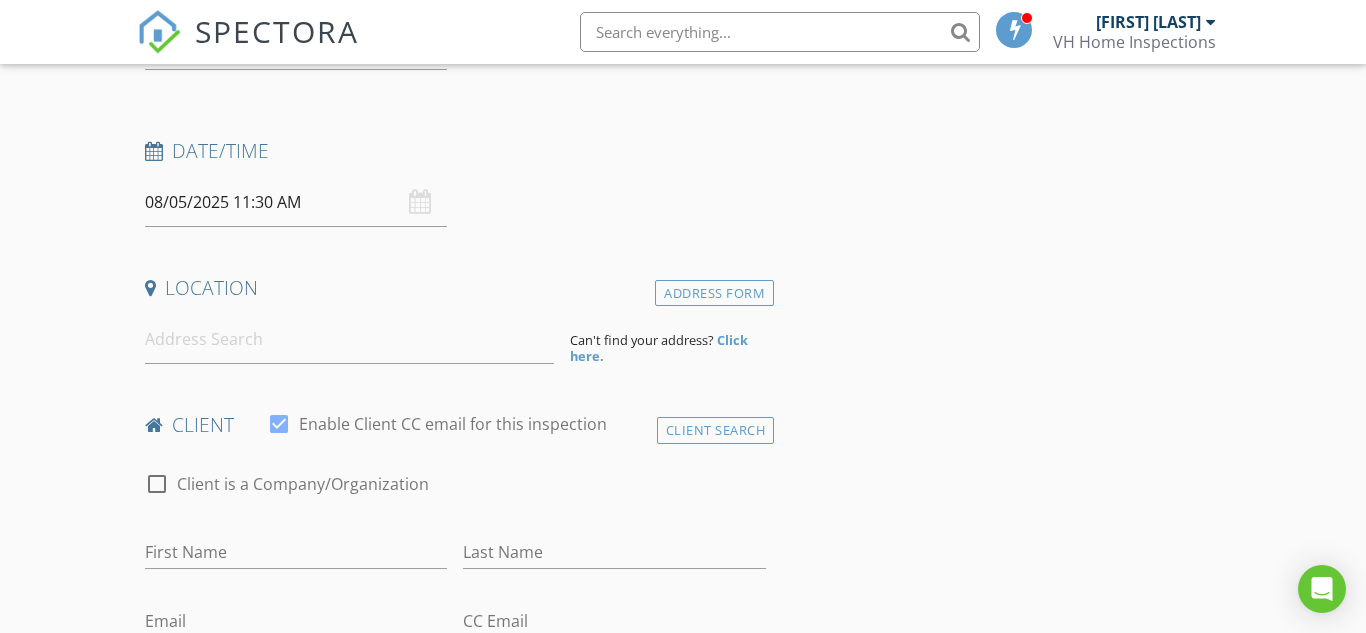 scroll, scrollTop: 262, scrollLeft: 0, axis: vertical 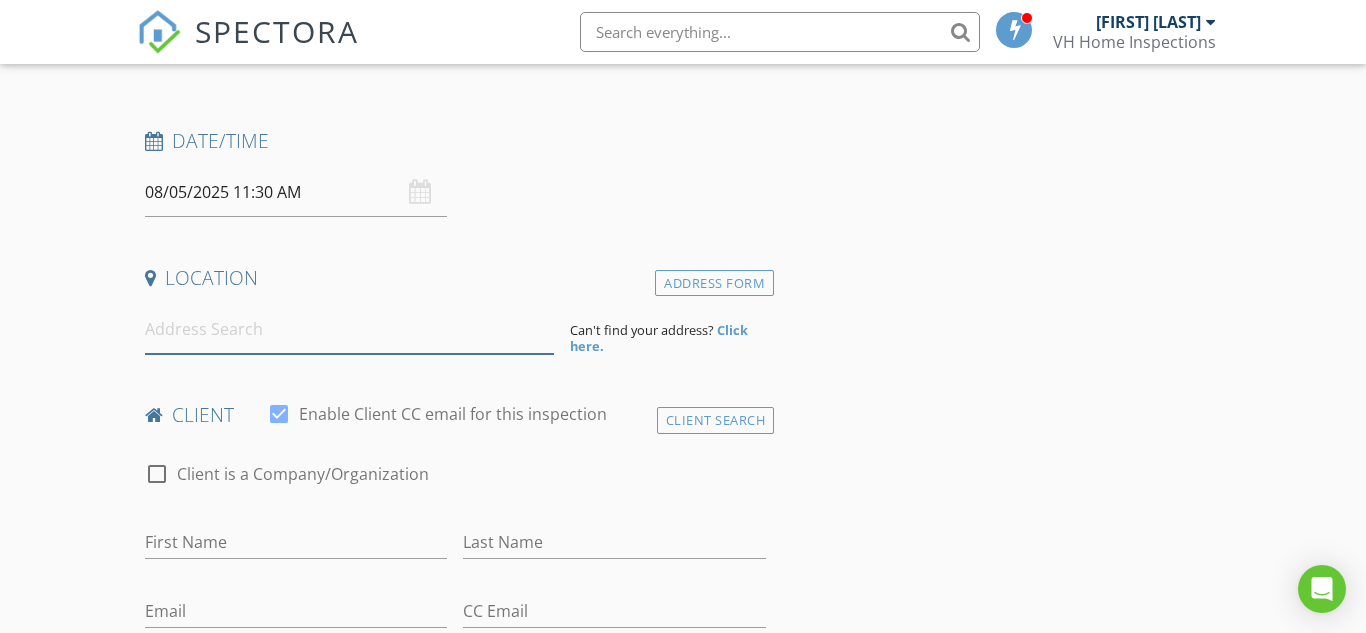 click at bounding box center (349, 329) 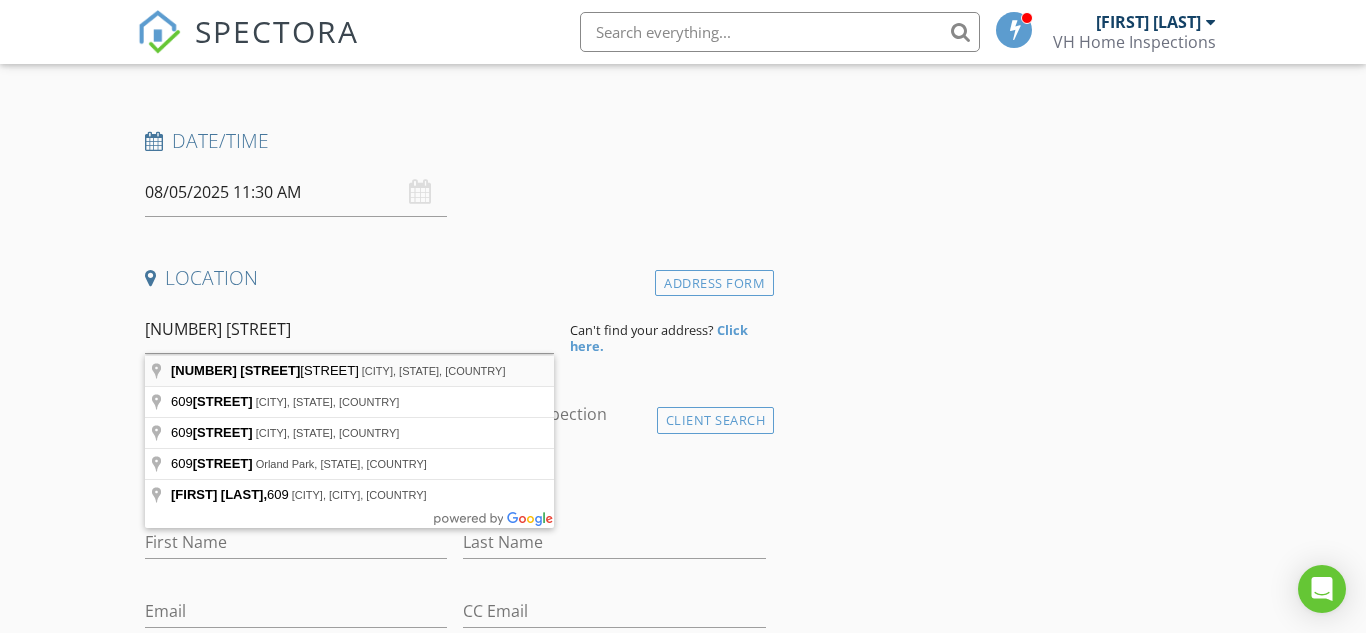type on "609B Marlborough Common, Hillsborough Township, NJ, USA" 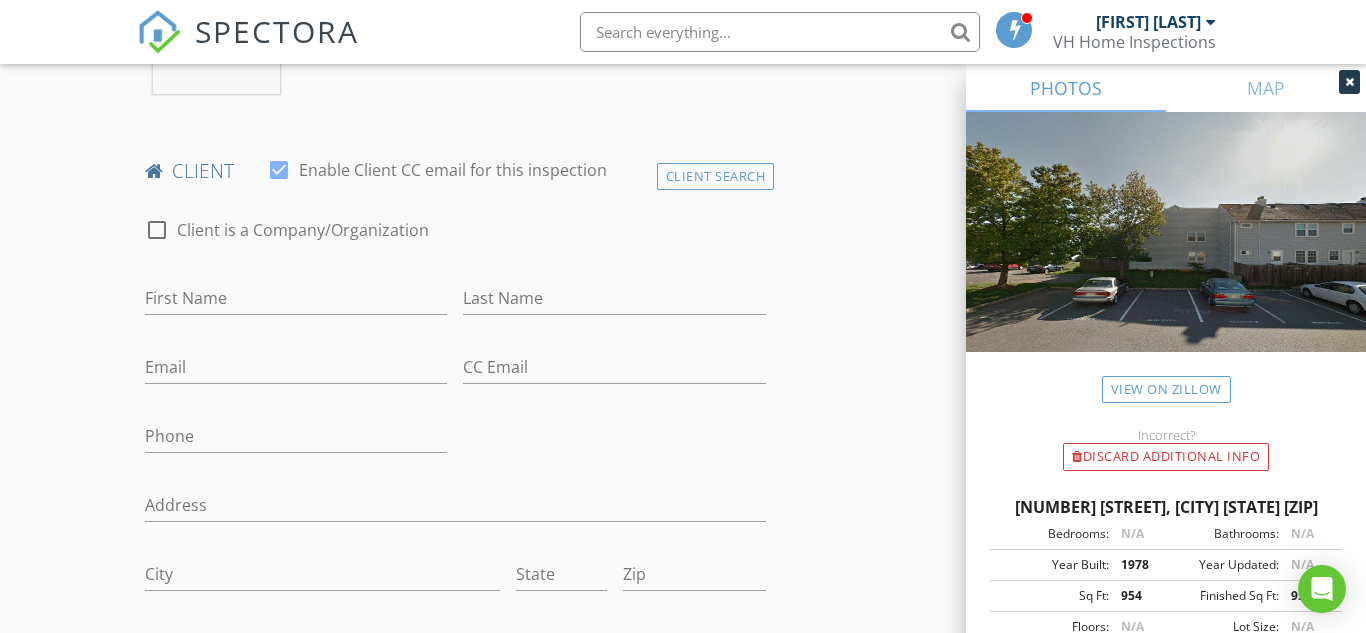 scroll, scrollTop: 893, scrollLeft: 0, axis: vertical 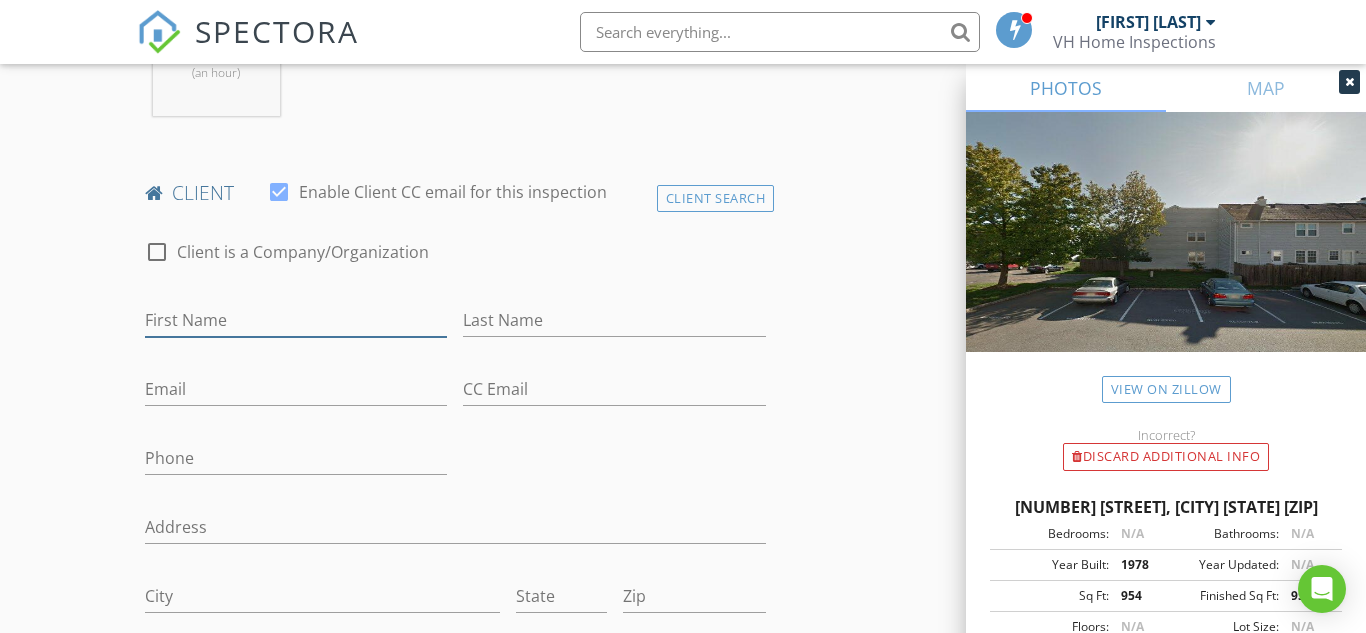 click on "First Name" at bounding box center [296, 320] 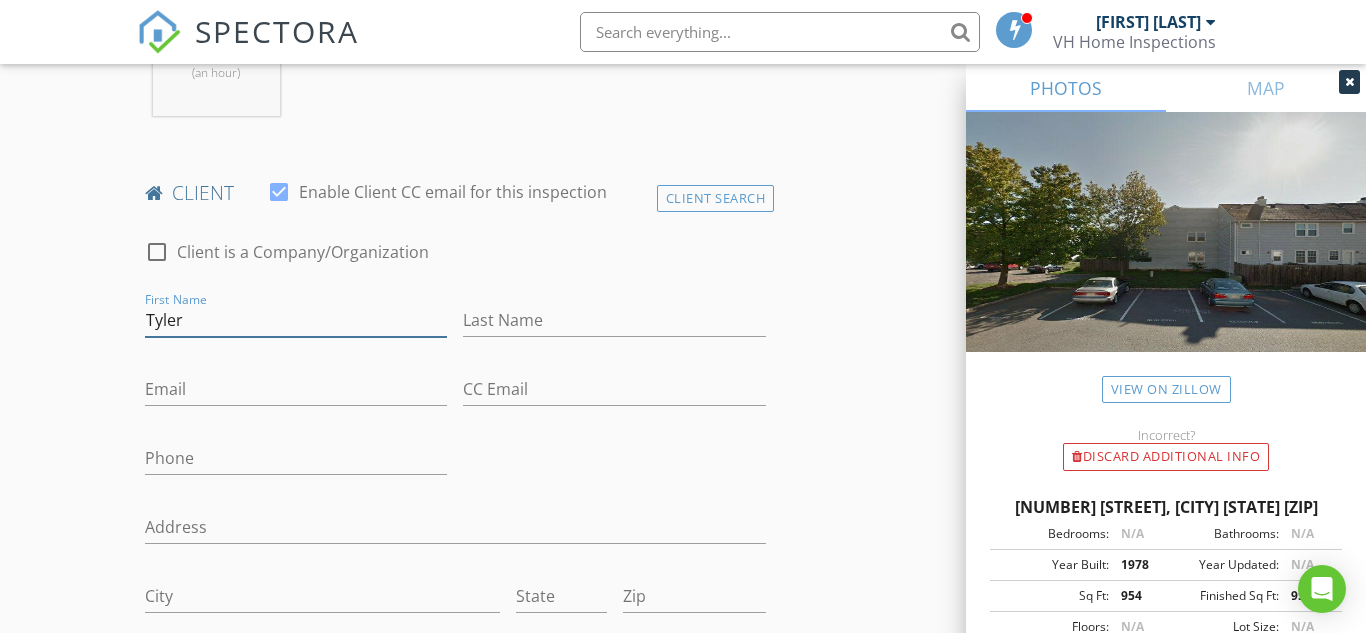 type on "Tyler" 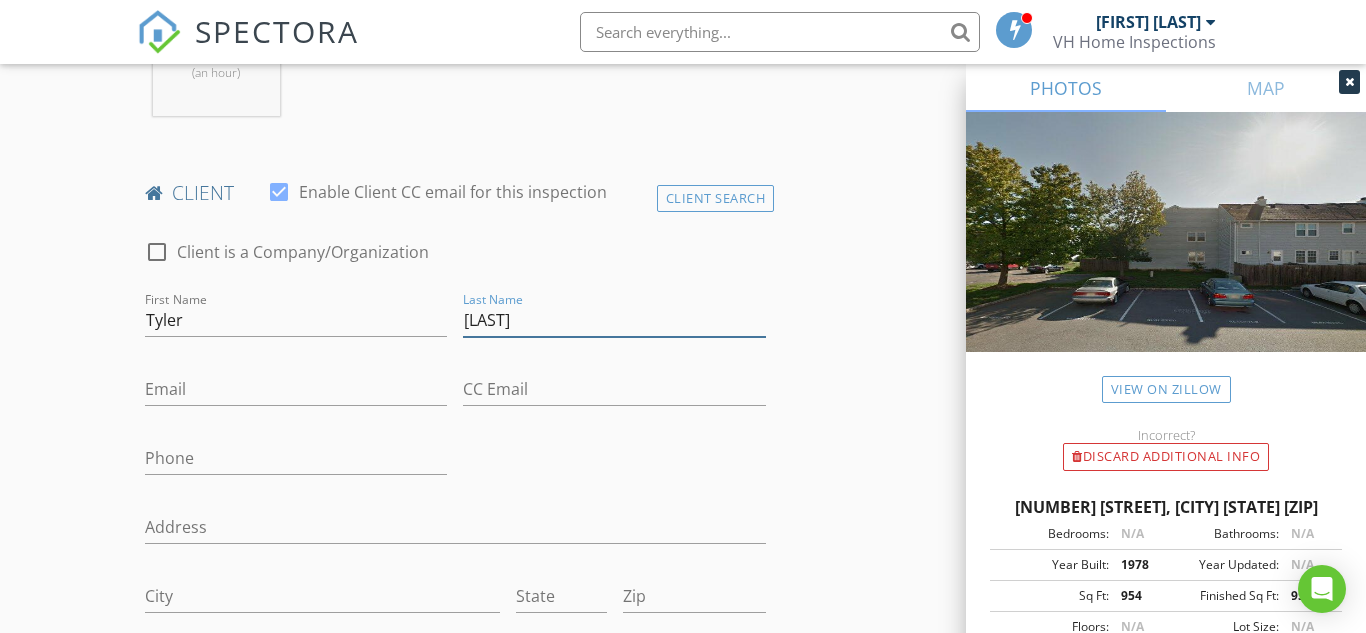 type on "[LAST]" 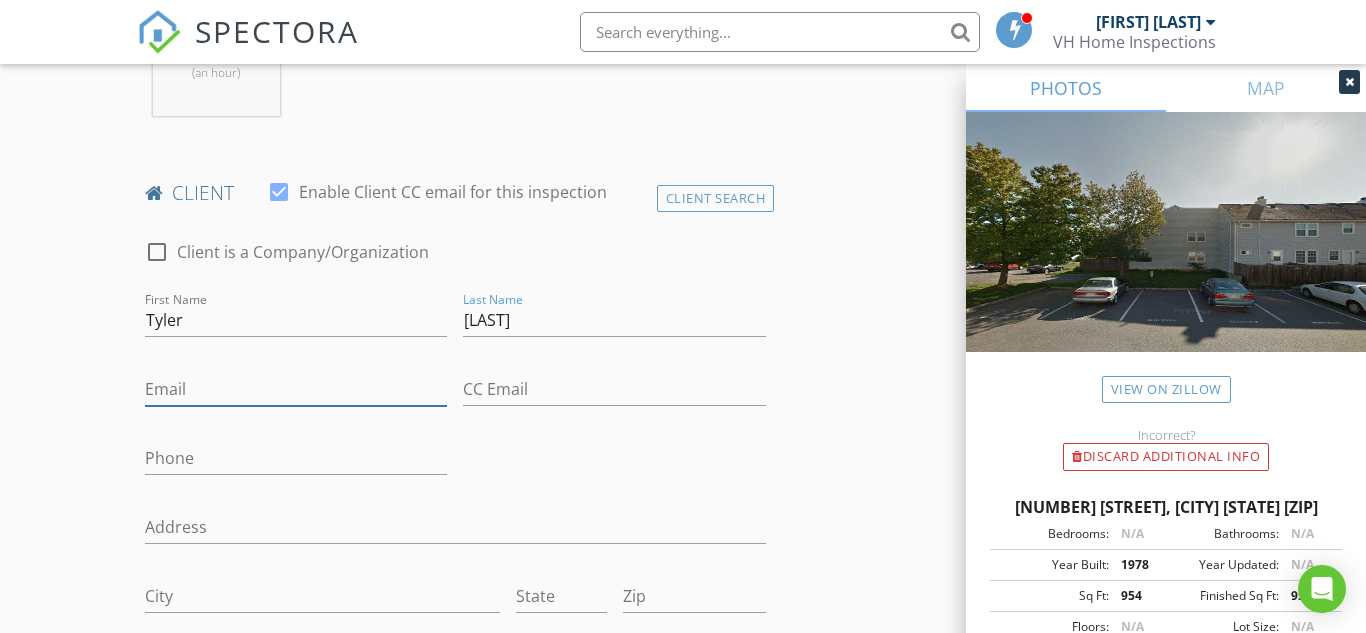 click on "Email" at bounding box center (296, 389) 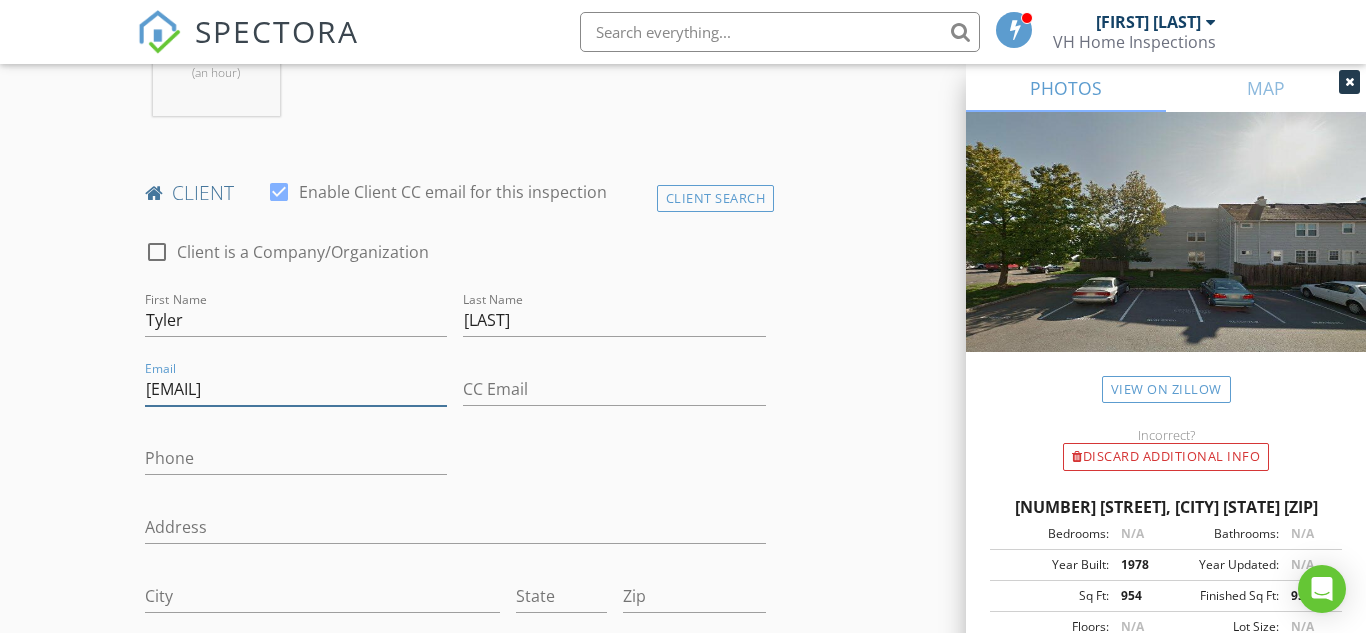 type on "tkazar6149@[REDACTED].com" 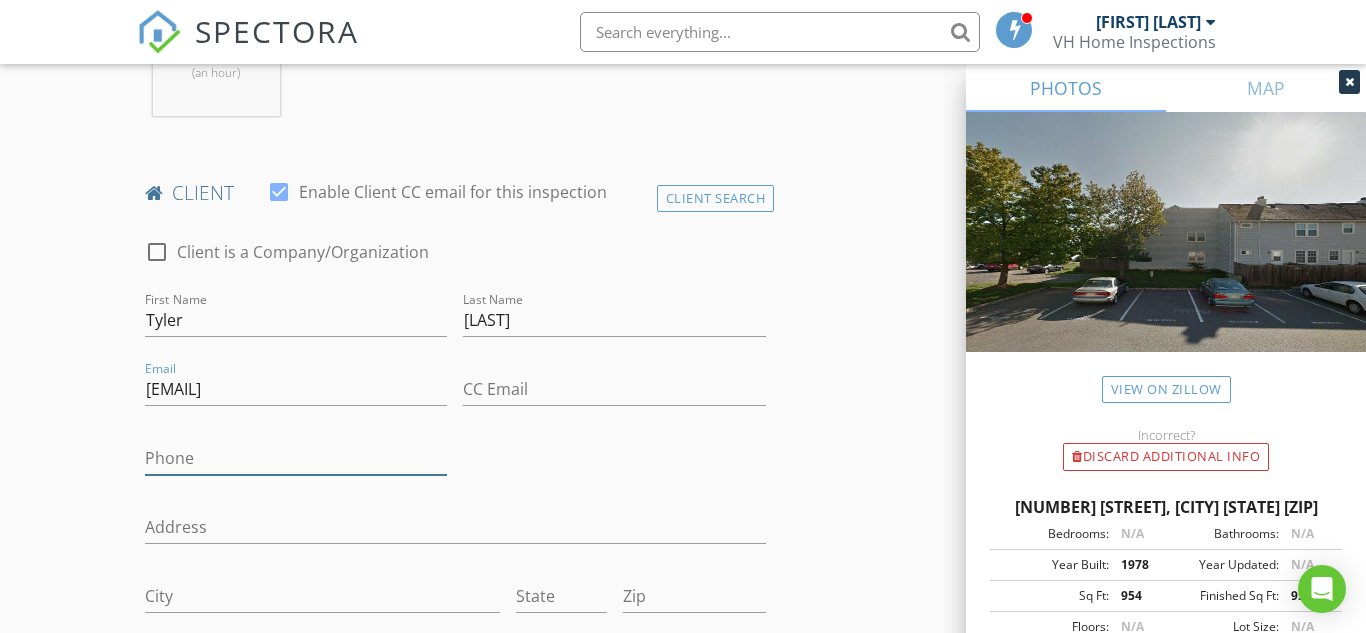 click on "Phone" at bounding box center [296, 458] 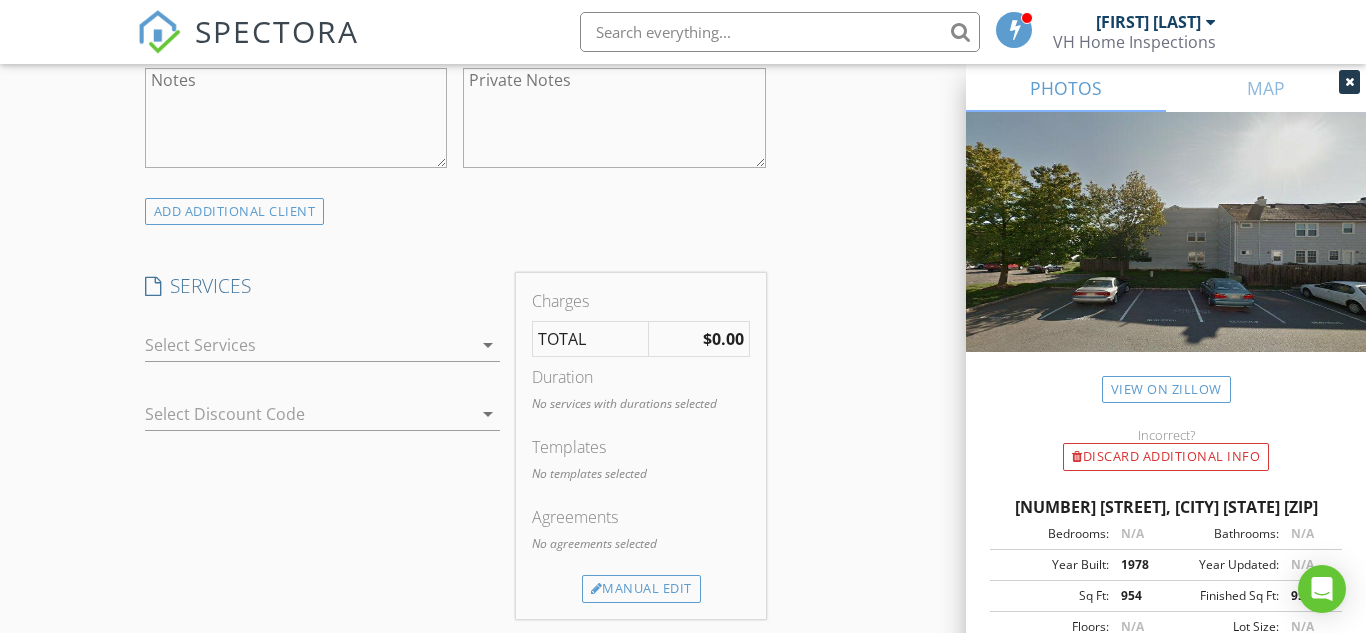 scroll, scrollTop: 1519, scrollLeft: 0, axis: vertical 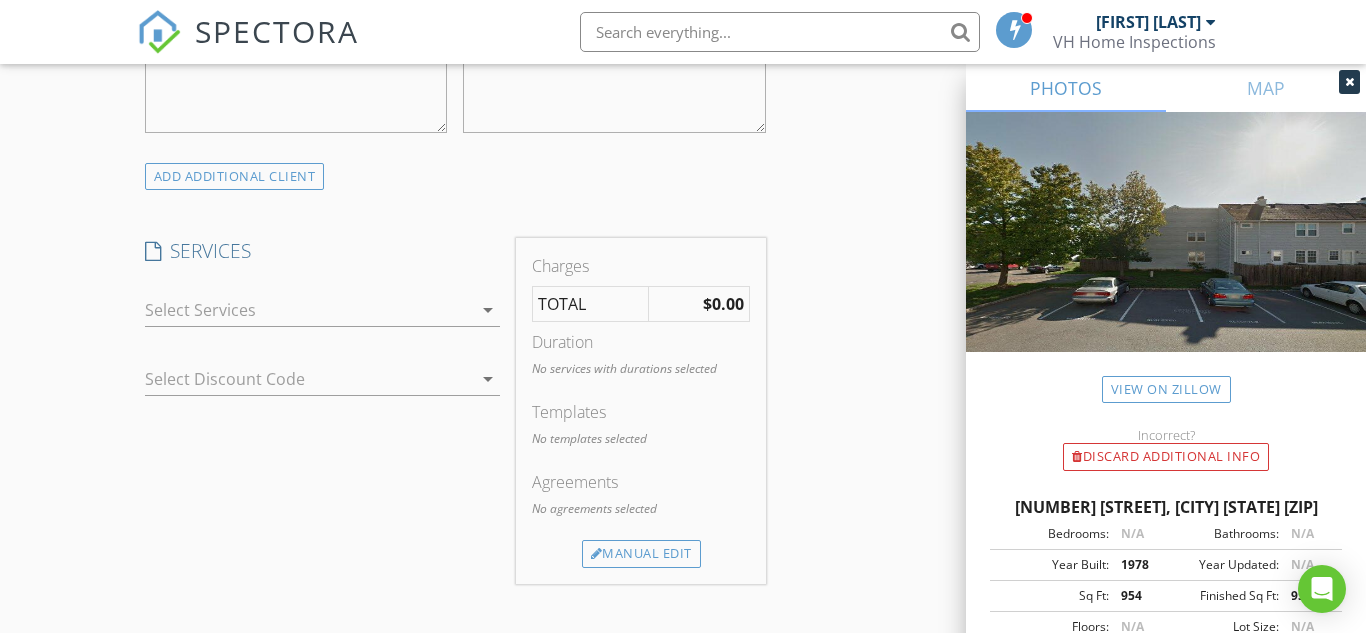 type on "[PHONE]" 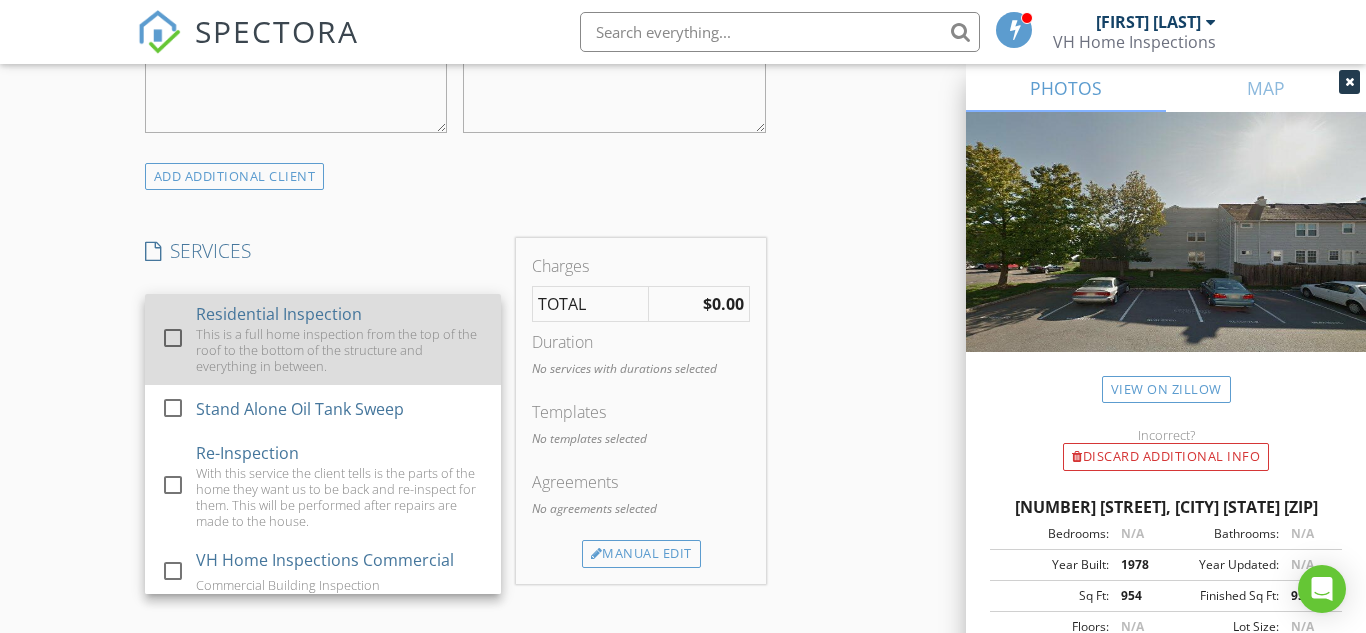 click on "This is a full home inspection from the top of the roof to the bottom of the structure and everything in between." at bounding box center [340, 350] 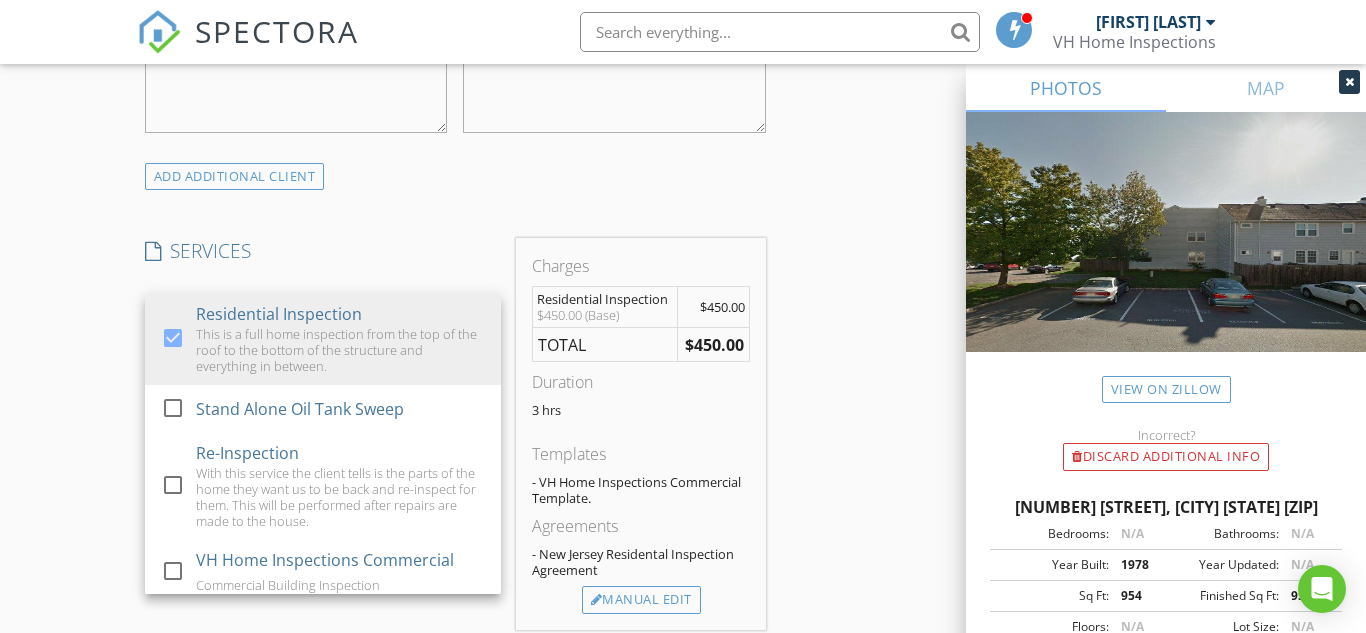 click on "New Inspection
Click here to use the New Order Form
INSPECTOR(S)
check_box   Michael Van Houten   PRIMARY   Michael Van Houten arrow_drop_down   check_box_outline_blank Michael Van Houten specifically requested
Date/Time
08/05/2025 11:30 AM
Location
Address Search       Address 609B Marlborough Common   Unit   City Hillsborough Township   State NJ   Zip 08844   County Somerset     Square Feet 954   Year Built 1978   Foundation arrow_drop_down     Michael Van Houten     34.9 miles     (an hour)
client
check_box Enable Client CC email for this inspection   Client Search     check_box_outline_blank Client is a Company/Organization     First Name Tyler   Last Name Kazar   Email tkazar6149@gmail.com   CC Email   Phone 908-566-6149   Address   City   State   Zip       Notes   Private Notes
SERVICES" at bounding box center (683, 367) 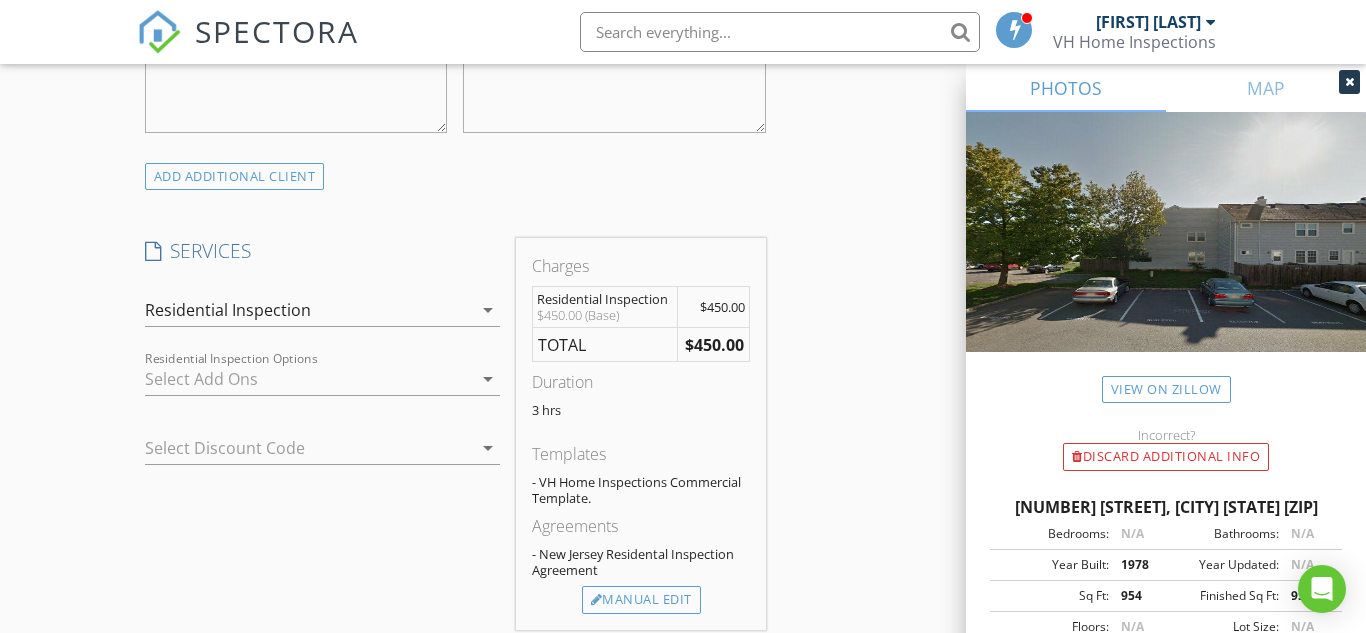 click at bounding box center [309, 379] 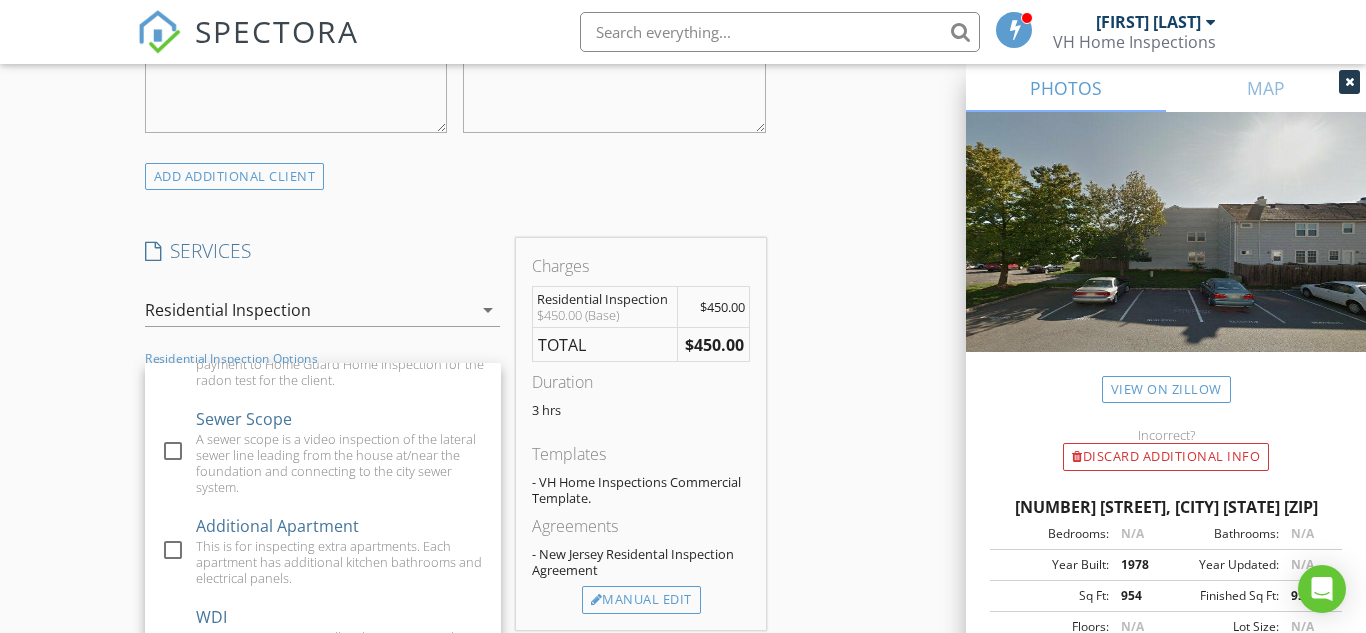 scroll, scrollTop: 326, scrollLeft: 0, axis: vertical 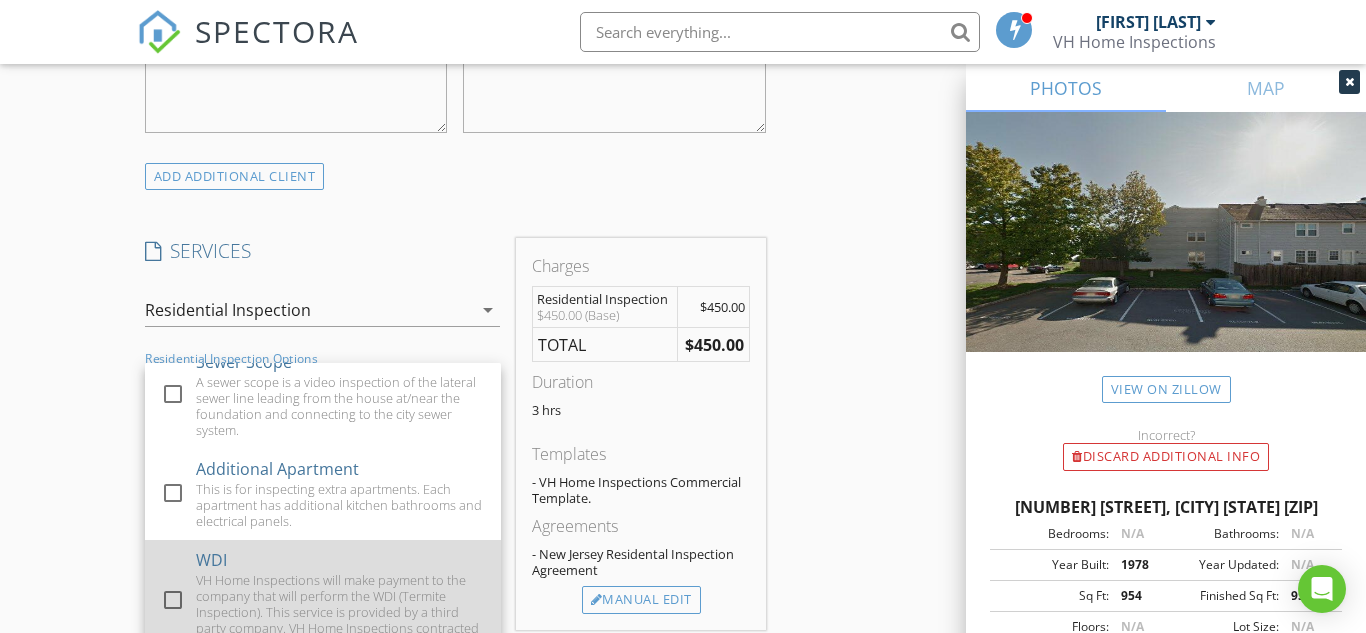 click on "check_box_outline_blank   WDI   VH  Home Inspctions will make payment to the company that will perform the WDI (Termite Inspection). This service is provided by a third party company. VH Home Inspections contracted out to." at bounding box center (323, 601) 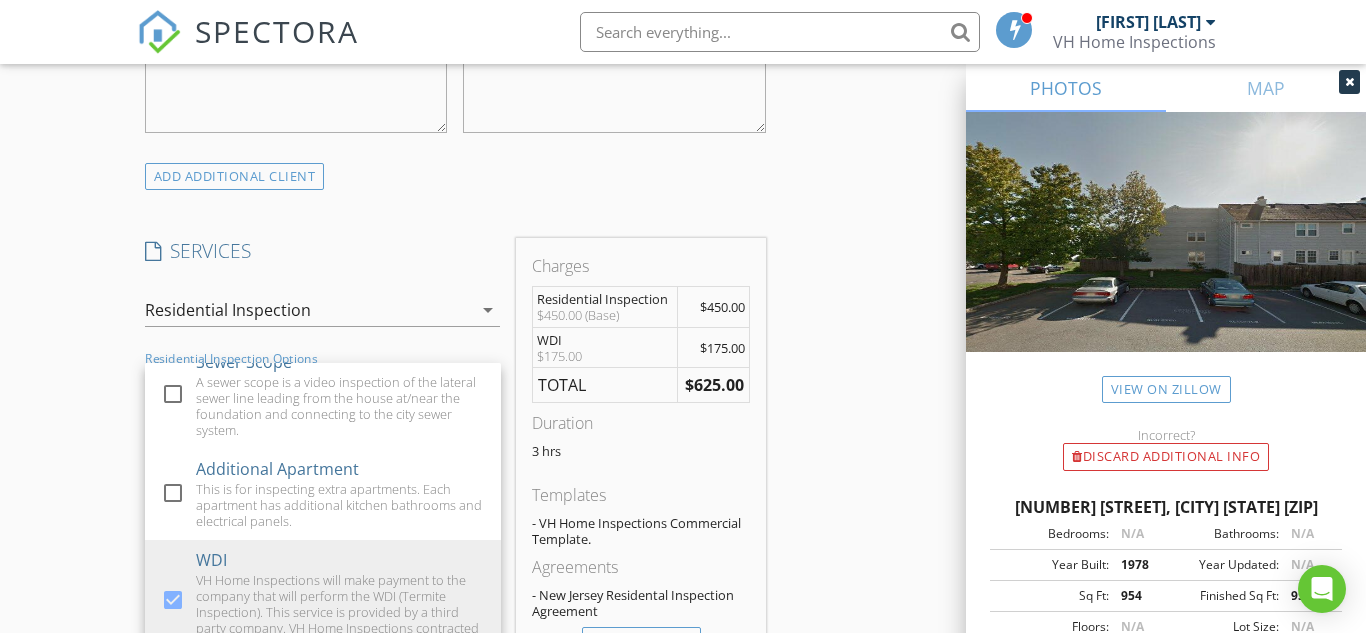 click on "INSPECTOR(S)
check_box   Michael Van Houten   PRIMARY   Michael Van Houten arrow_drop_down   check_box_outline_blank Michael Van Houten specifically requested
Date/Time
08/05/2025 11:30 AM
Location
Address Search       Address 609B Marlborough Common   Unit   City Hillsborough Township   State NJ   Zip 08844   County Somerset     Square Feet 954   Year Built 1978   Foundation arrow_drop_down     Michael Van Houten     34.9 miles     (an hour)
client
check_box Enable Client CC email for this inspection   Client Search     check_box_outline_blank Client is a Company/Organization     First Name Tyler   Last Name Kazar   Email tkazar6149@gmail.com   CC Email   Phone 908-566-6149   Address   City   State   Zip       Notes   Private Notes
ADD ADDITIONAL client
SERVICES
check_box" at bounding box center [683, 421] 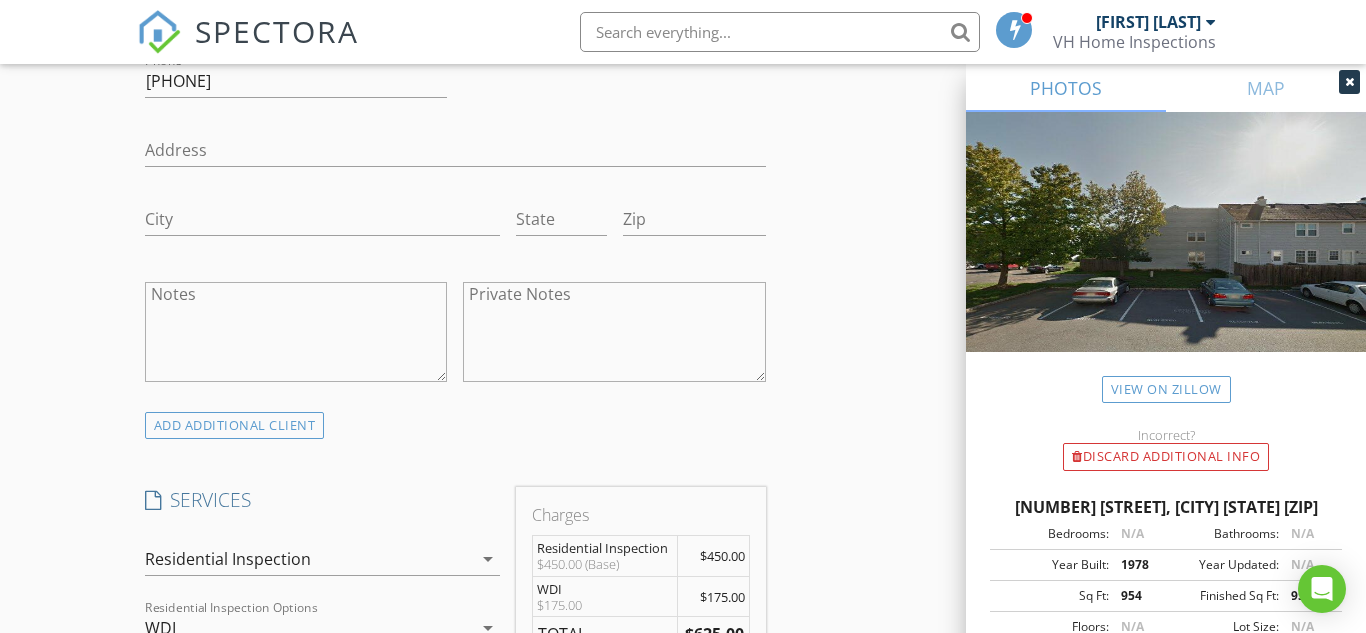 scroll, scrollTop: 1318, scrollLeft: 0, axis: vertical 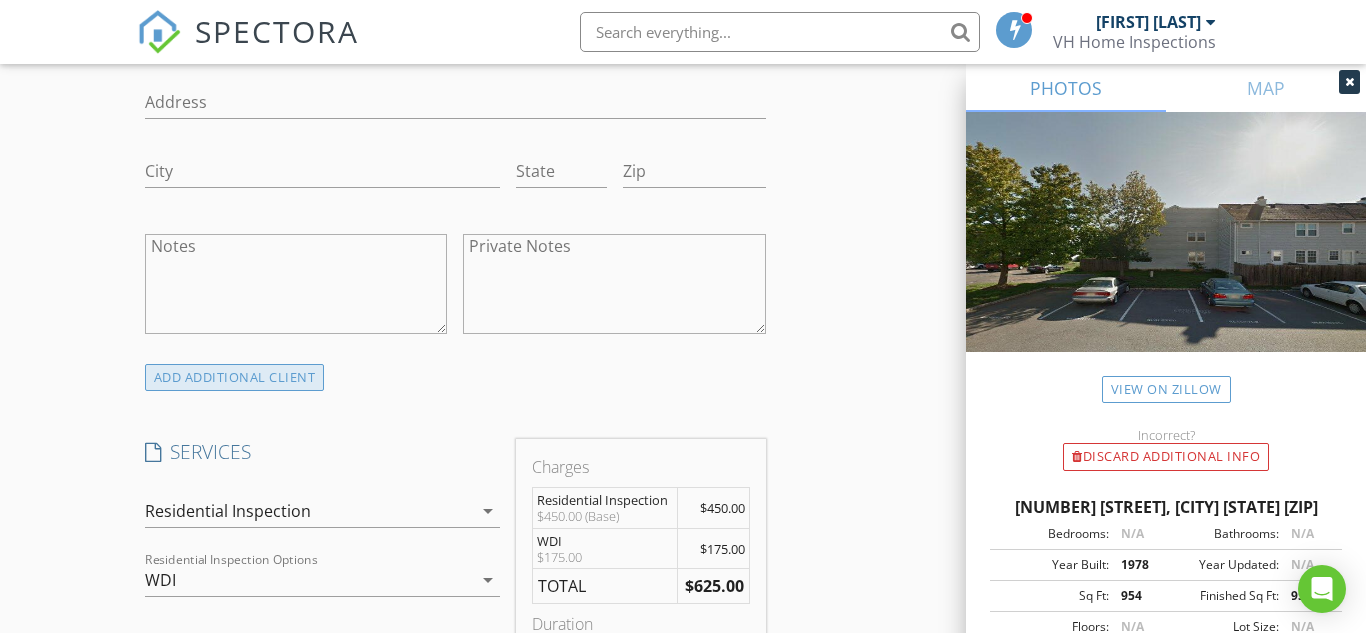 click on "ADD ADDITIONAL client" at bounding box center [235, 377] 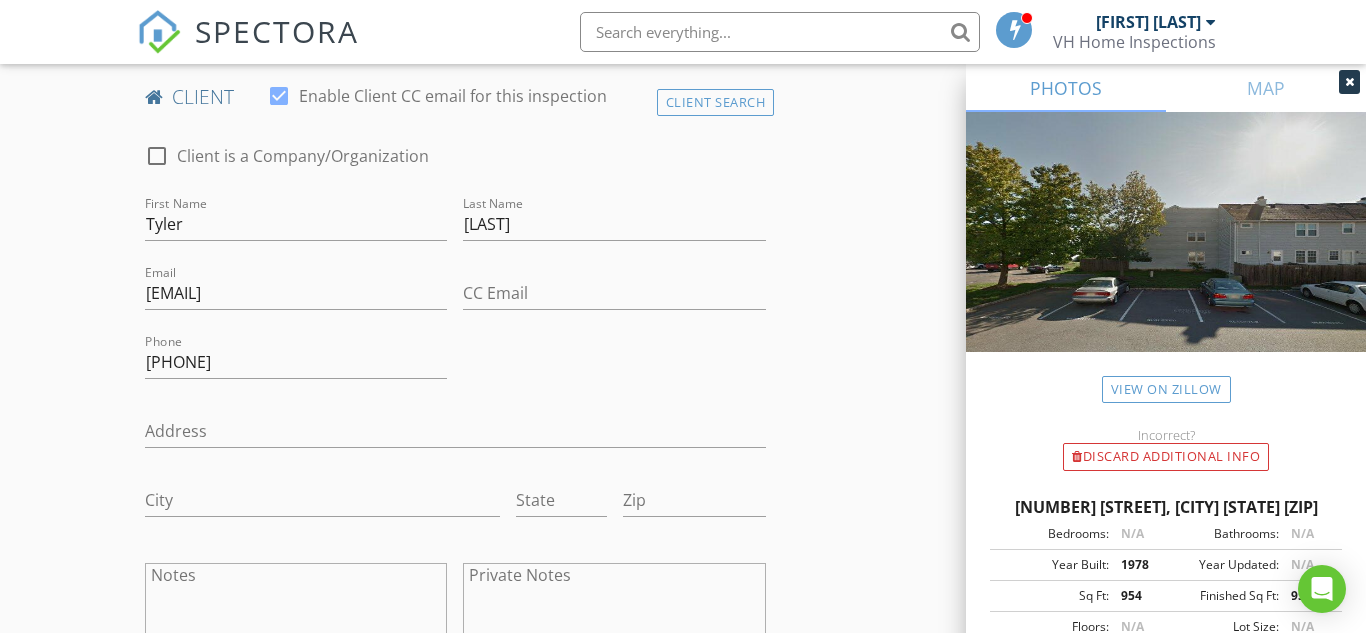 scroll, scrollTop: 969, scrollLeft: 0, axis: vertical 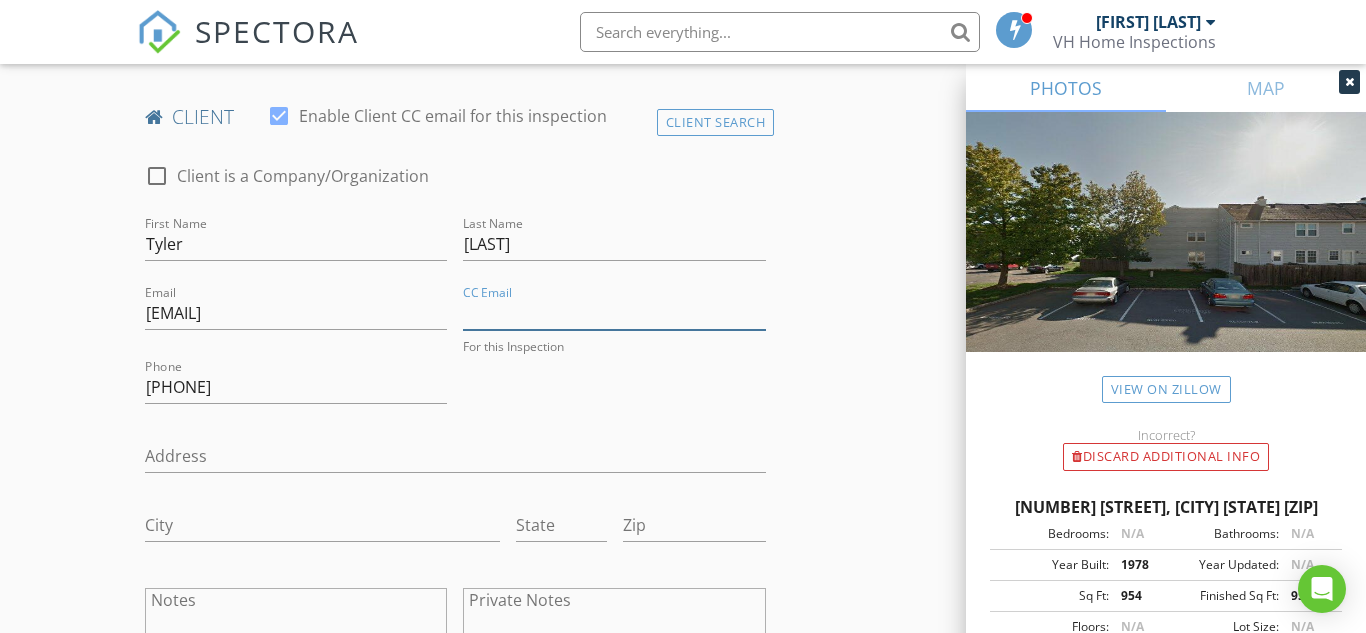 click on "CC Email" at bounding box center (614, 313) 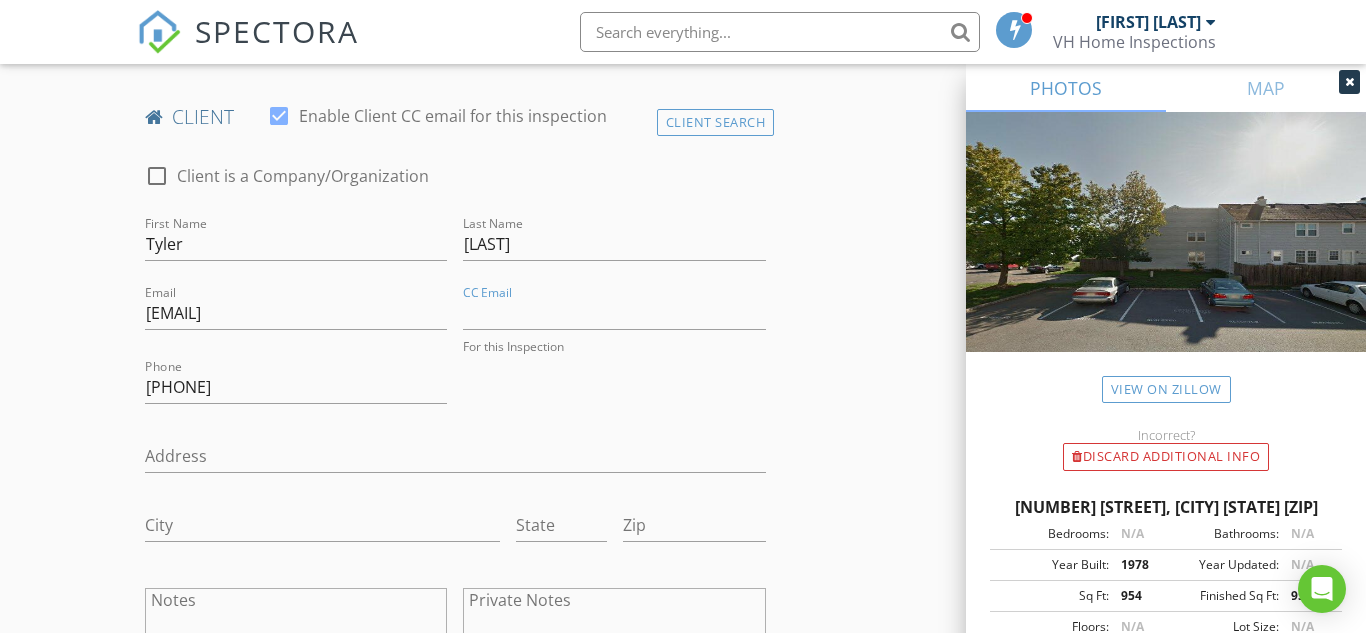 click on "check_box_outline_blank Client is a Company/Organization     First Name Tyler   Last Name Kazar   Email tkazar6149@gmail.com   CC Email For this Inspection   Phone 908-566-6149   Address   City   State   Zip       Notes   Private Notes" at bounding box center [455, 431] 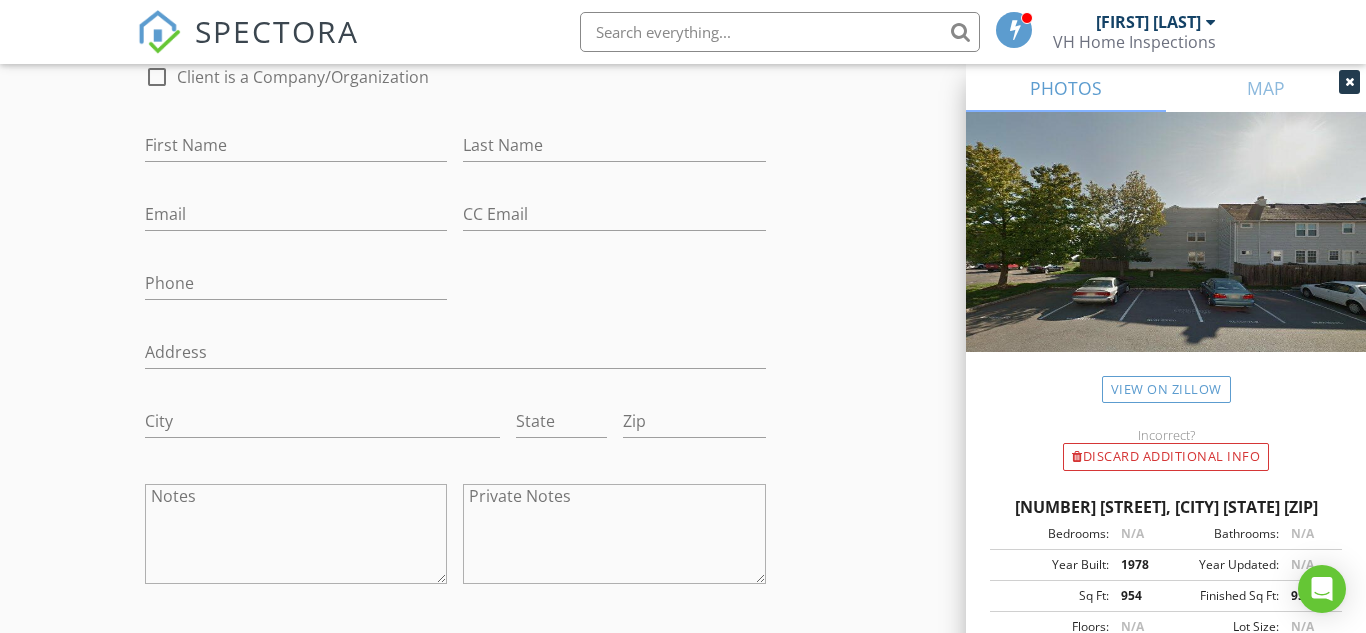 scroll, scrollTop: 1741, scrollLeft: 0, axis: vertical 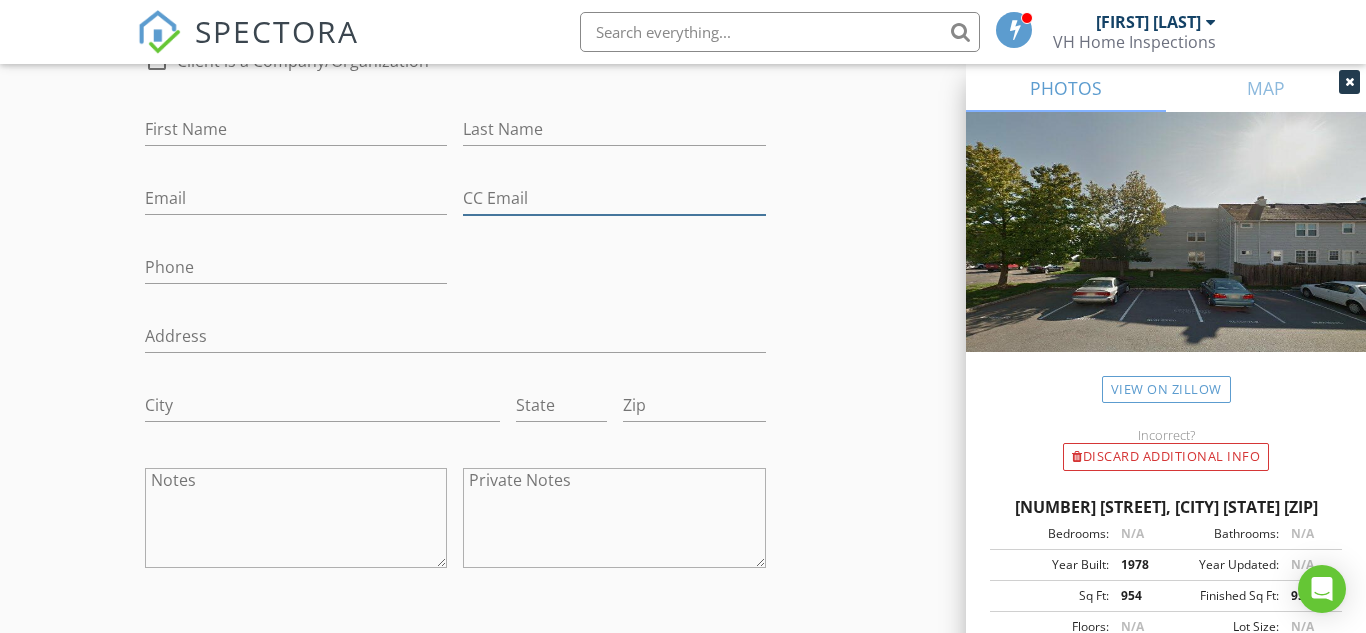 click on "CC Email" at bounding box center (614, 198) 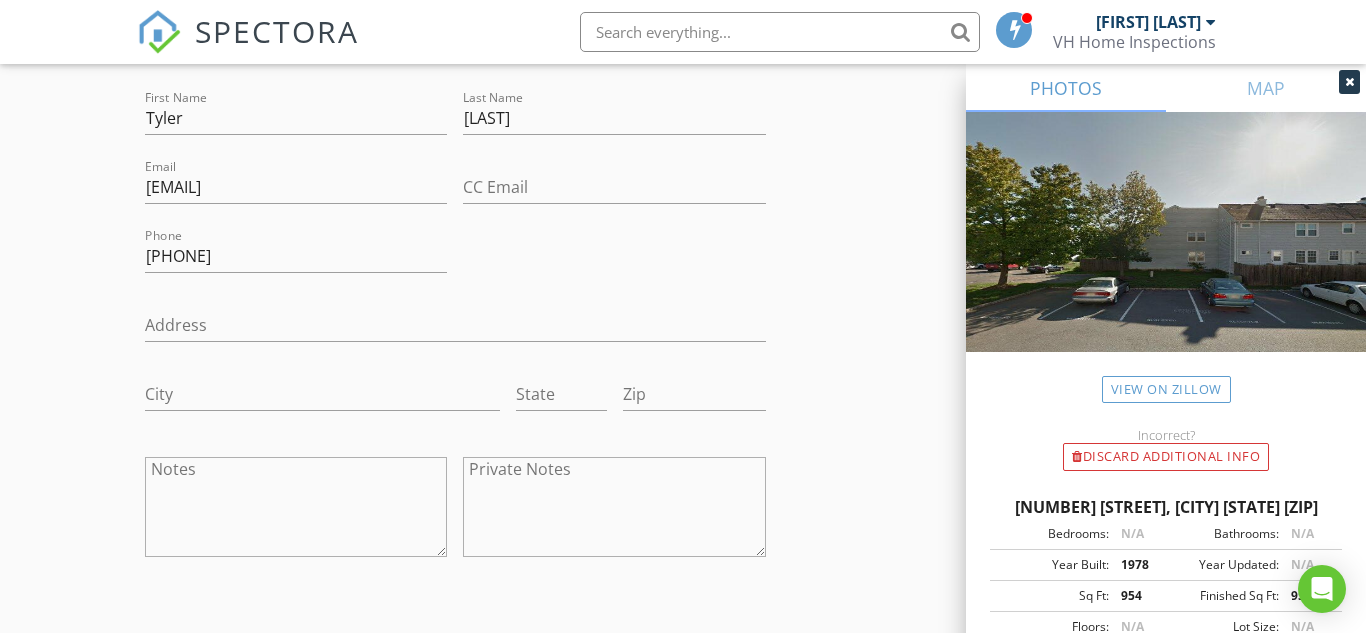 scroll, scrollTop: 1041, scrollLeft: 0, axis: vertical 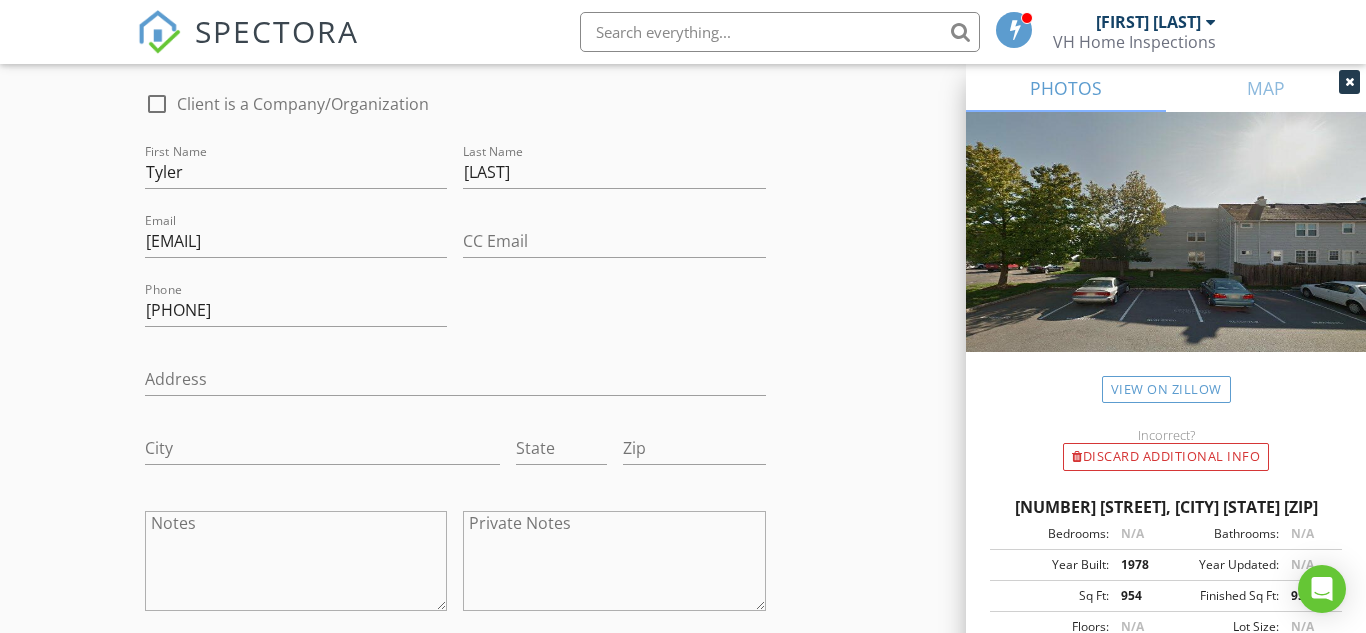 type on "kim@falkflotteron.com" 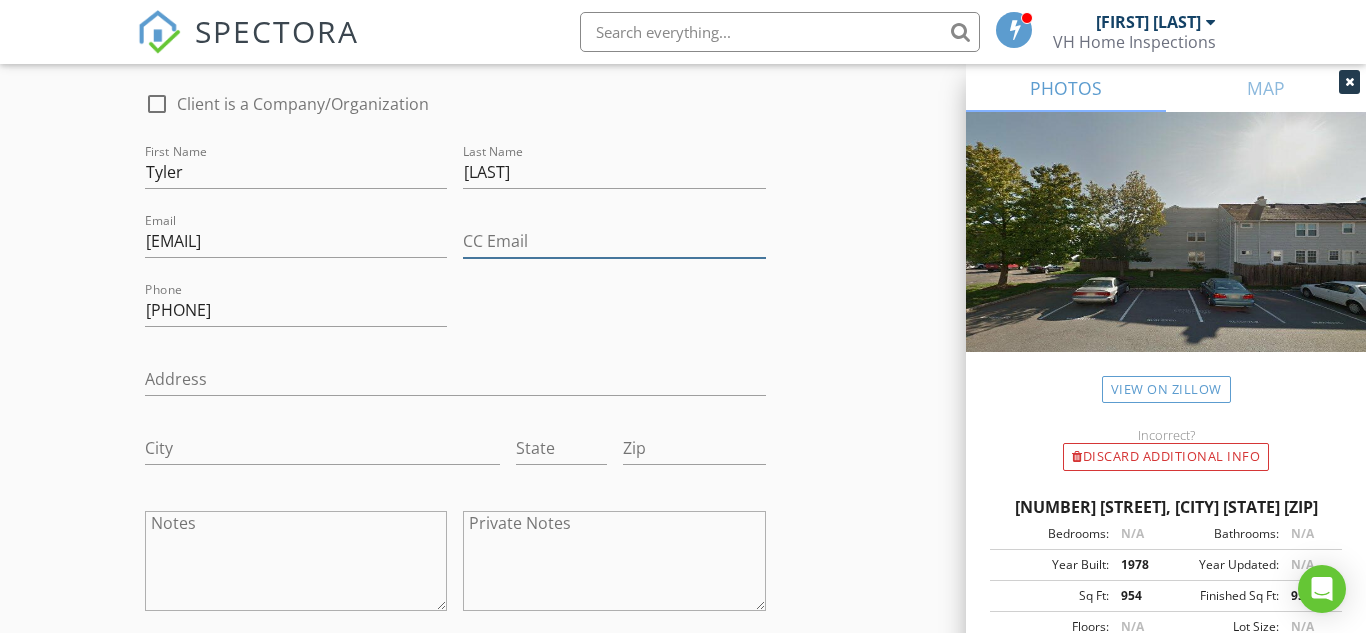 click on "CC Email" at bounding box center (614, 241) 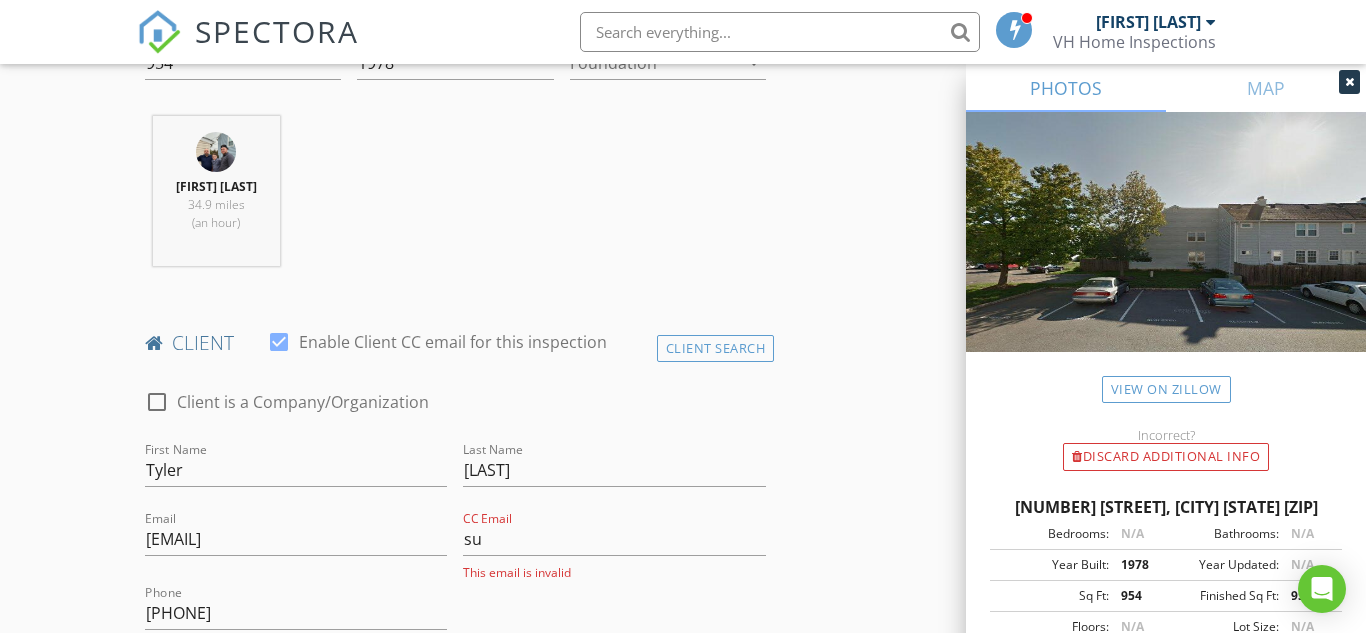 click on "INSPECTOR(S)
check_box   Michael Van Houten   PRIMARY   Michael Van Houten arrow_drop_down   check_box_outline_blank Michael Van Houten specifically requested
Date/Time
08/05/2025 11:30 AM
Location
Address Search       Address 609B Marlborough Common   Unit   City Hillsborough Township   State NJ   Zip 08844   County Somerset     Square Feet 954   Year Built 1978   Foundation arrow_drop_down     Michael Van Houten     34.9 miles     (an hour)
client
check_box Enable Client CC email for this inspection   Client Search     check_box_outline_blank Client is a Company/Organization     First Name Tyler   Last Name Kazar   Email tkazar6149@gmail.com   CC Email su This email is invalid   Phone 908-566-6149   Address   City   State   Zip       Notes   Private Notes
client
Client Search     check_box_outline_blank     First Name" at bounding box center (683, 1515) 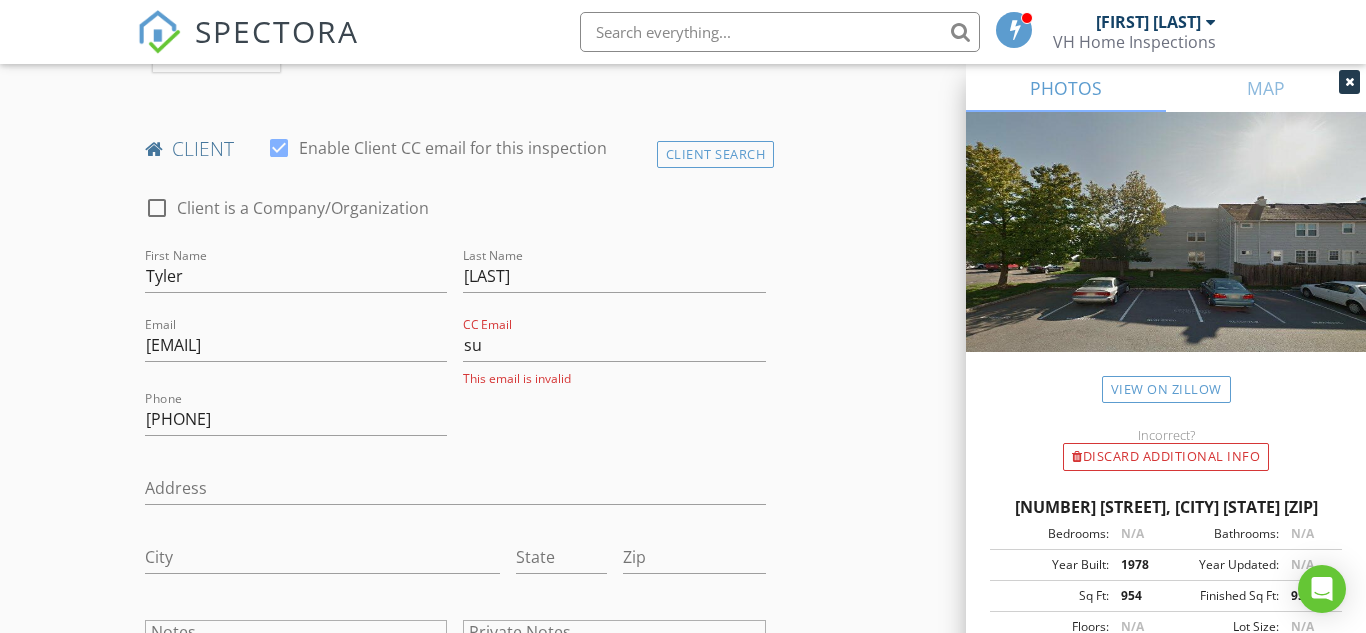 scroll, scrollTop: 931, scrollLeft: 0, axis: vertical 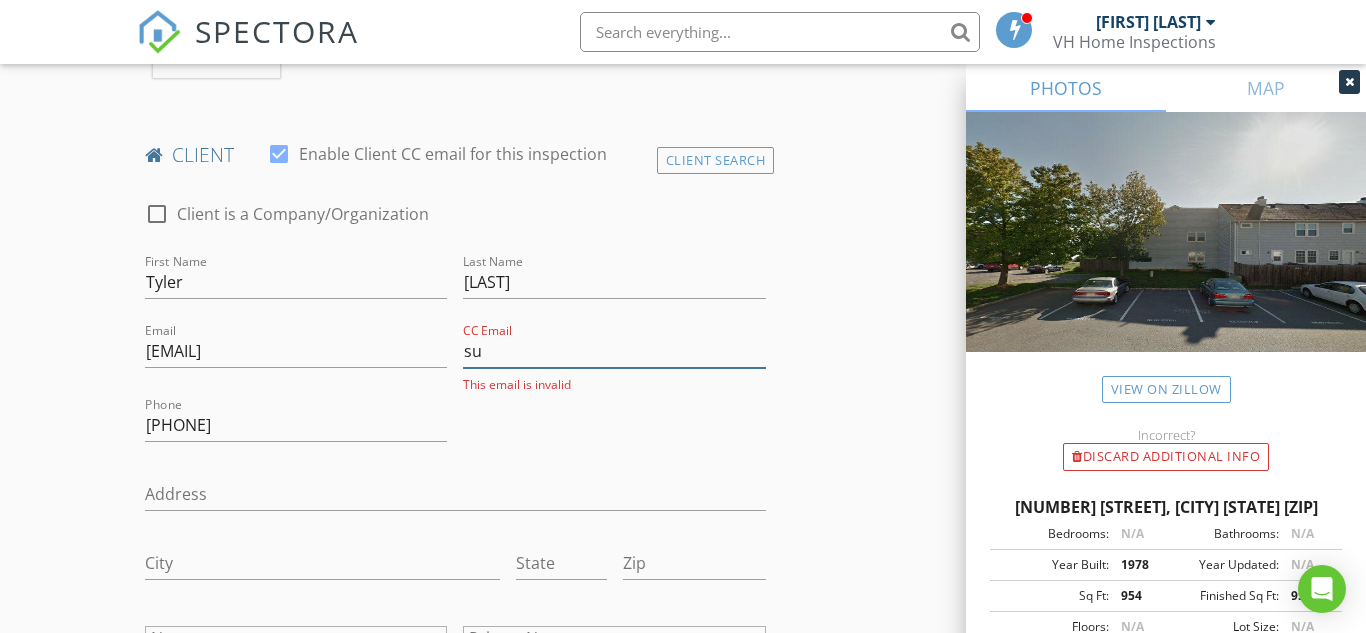 click on "su" at bounding box center (614, 351) 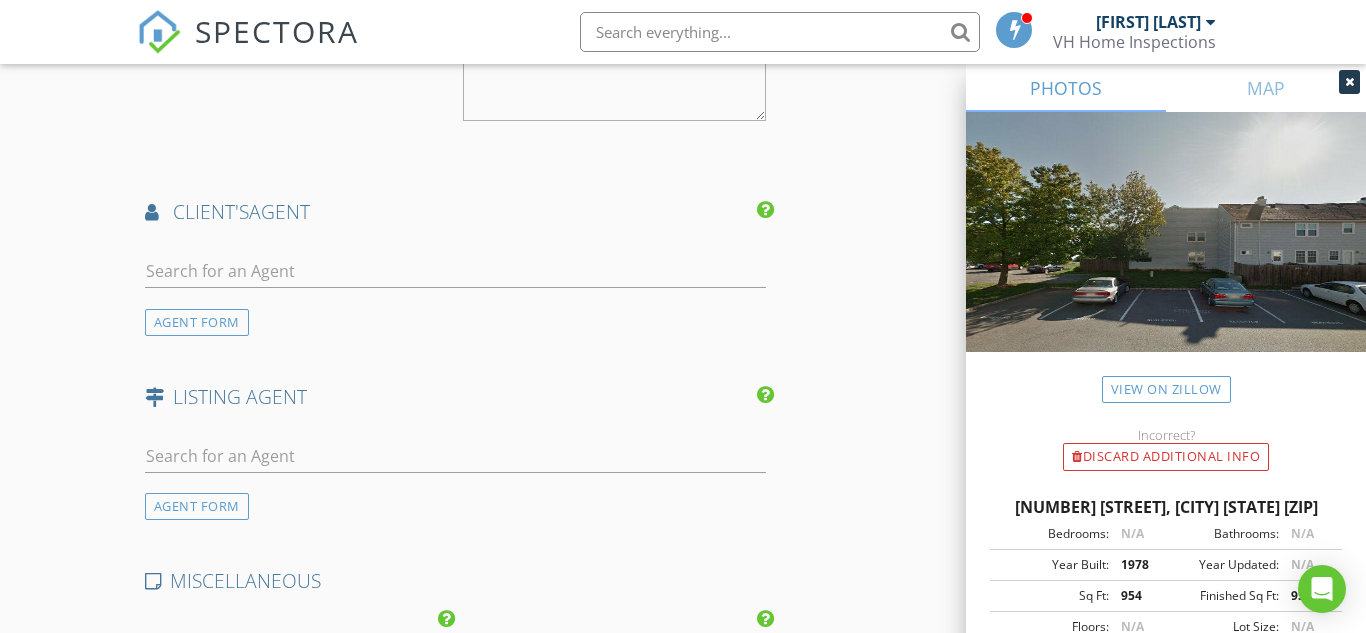 type on "susan@[REDACTED].com" 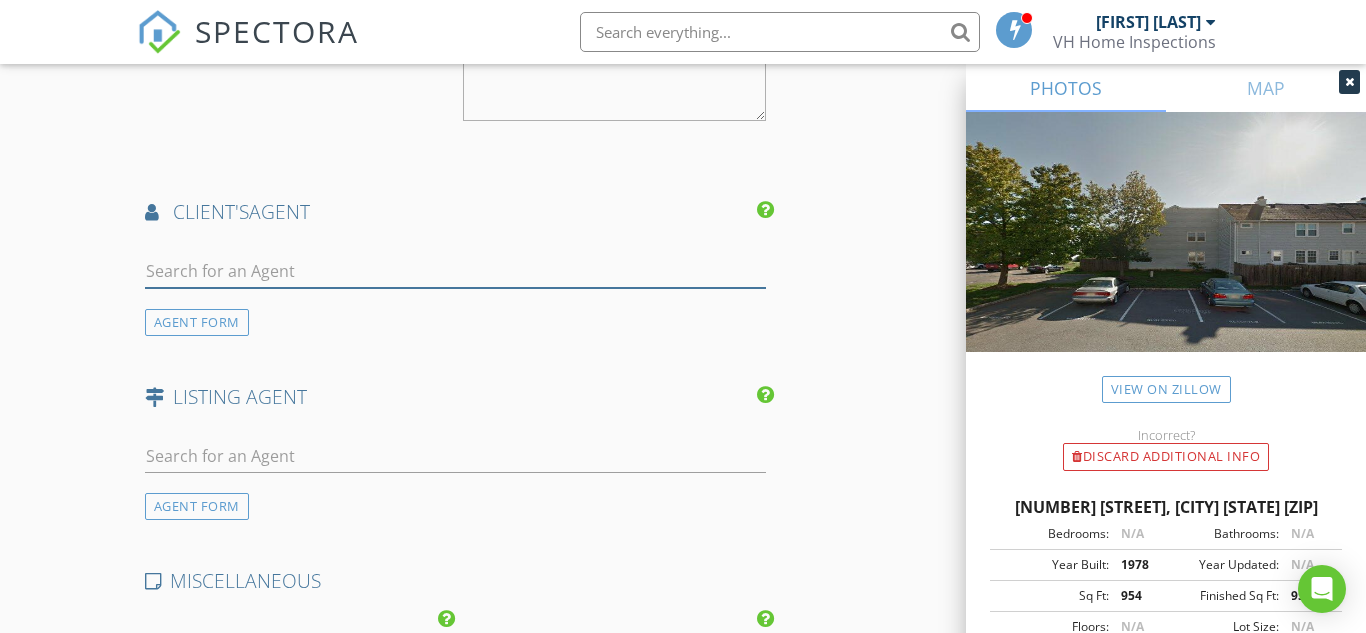 click at bounding box center [455, 271] 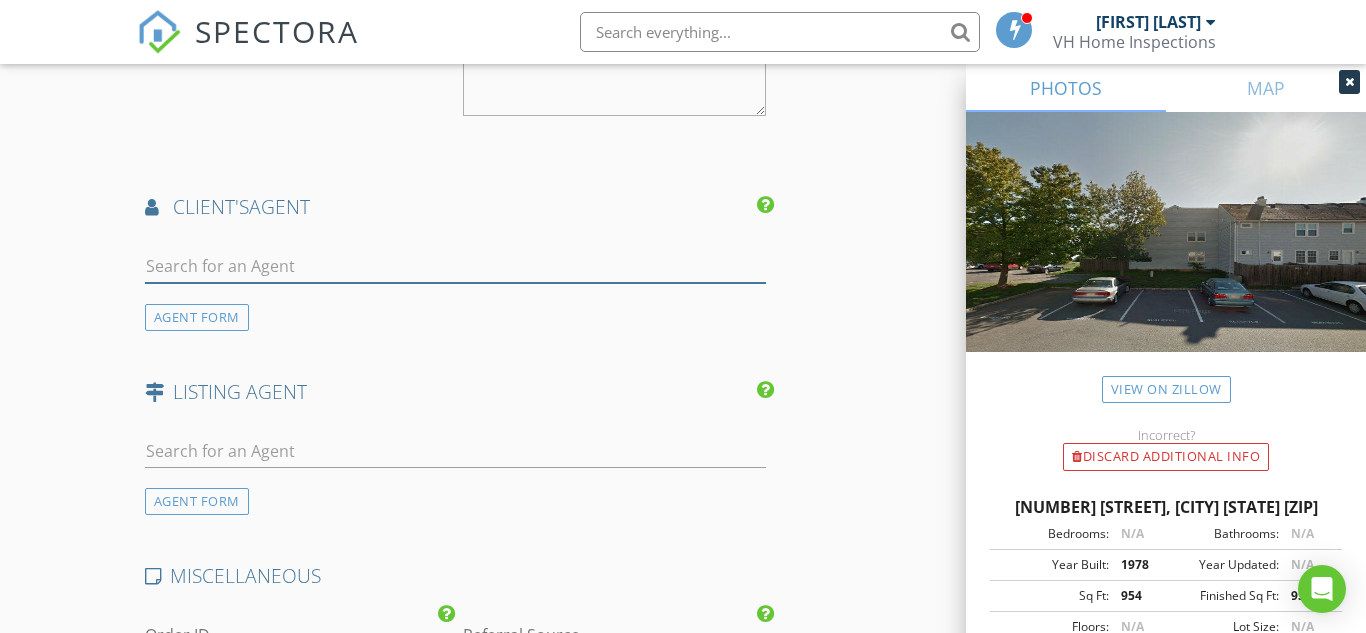 scroll, scrollTop: 3065, scrollLeft: 0, axis: vertical 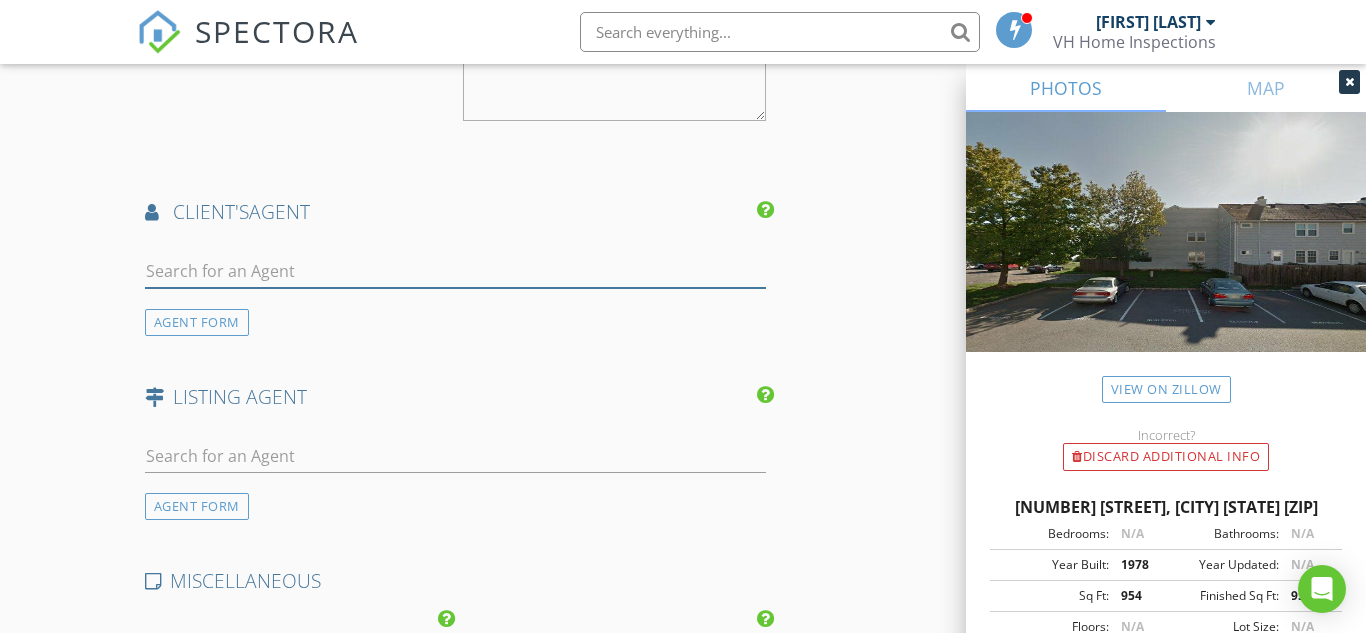 type on "tim" 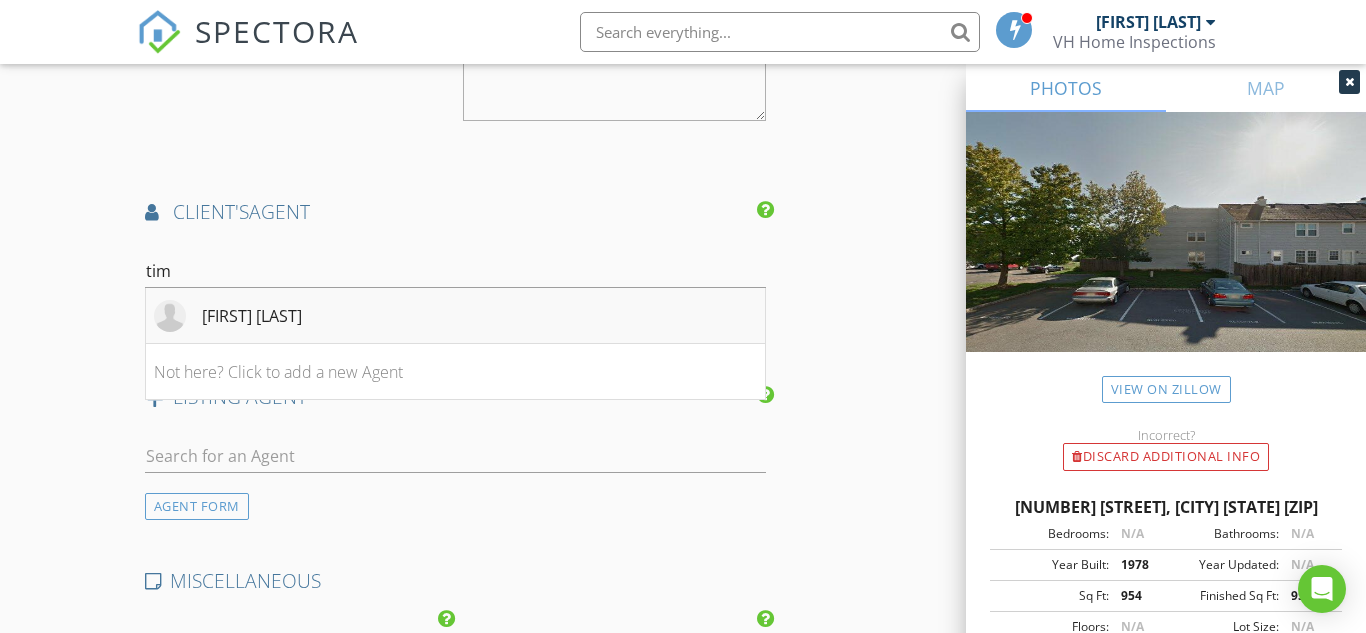 click on "[FIRST] [LAST]" at bounding box center (252, 316) 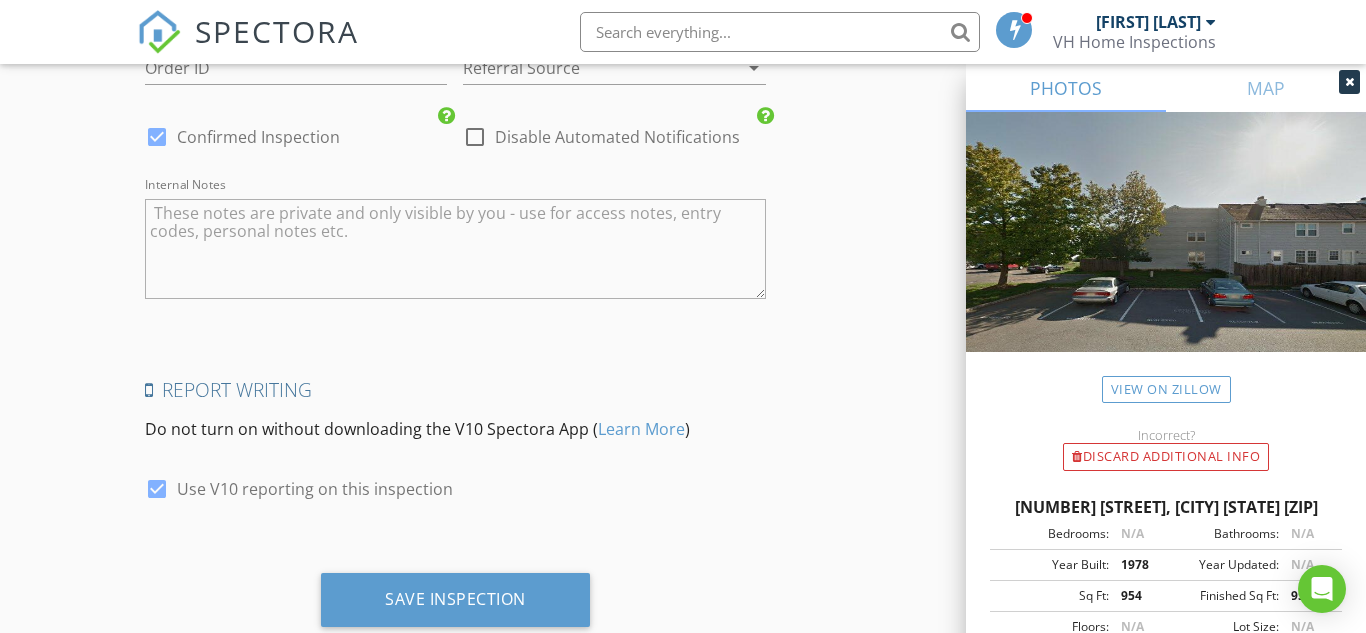 scroll, scrollTop: 4305, scrollLeft: 0, axis: vertical 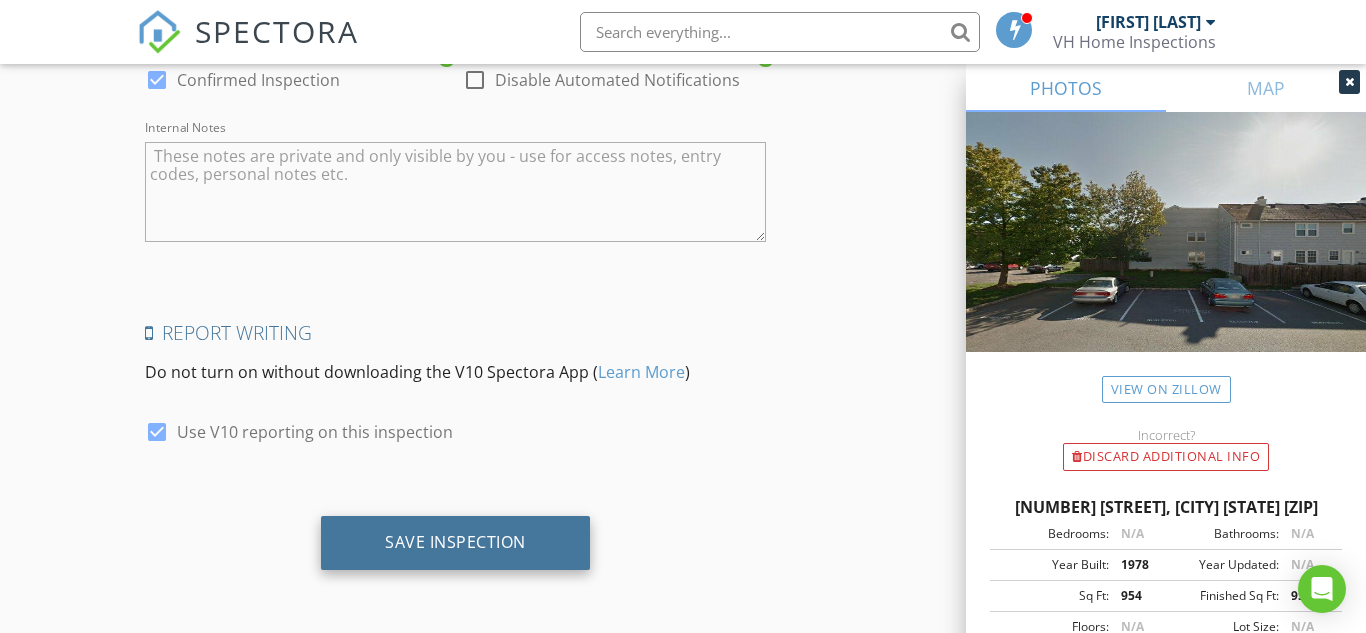 click on "Save Inspection" at bounding box center (455, 543) 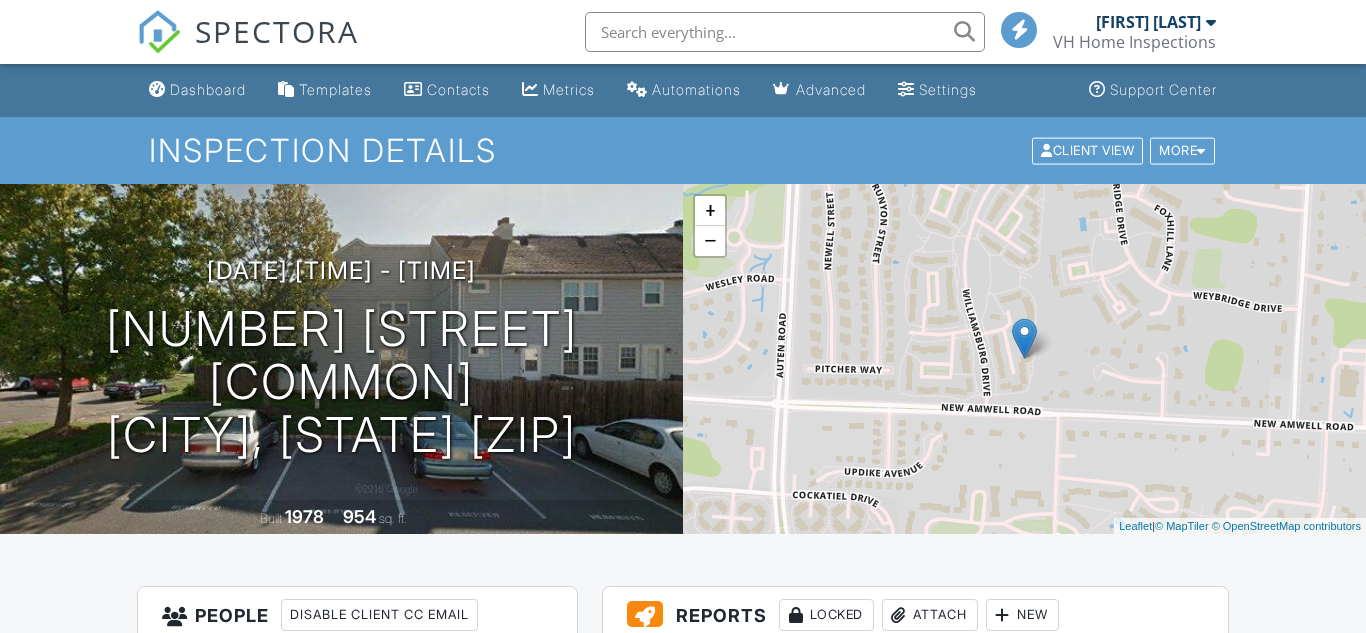 scroll, scrollTop: 0, scrollLeft: 0, axis: both 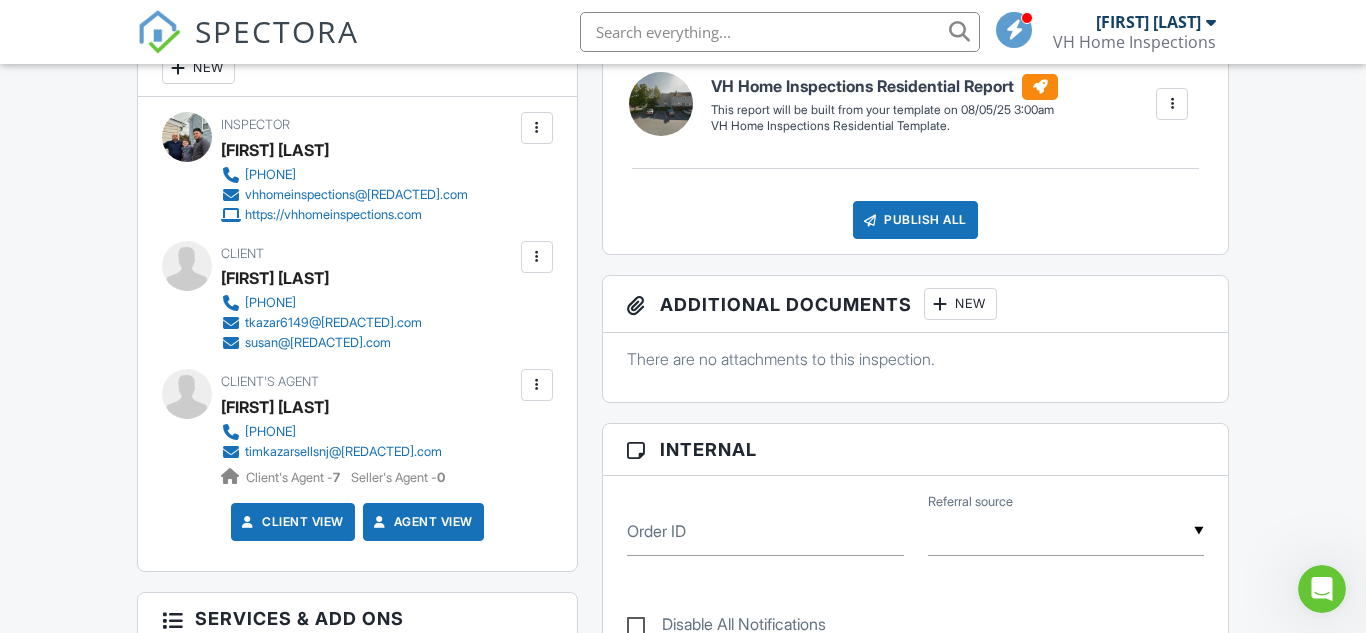 click at bounding box center (537, 257) 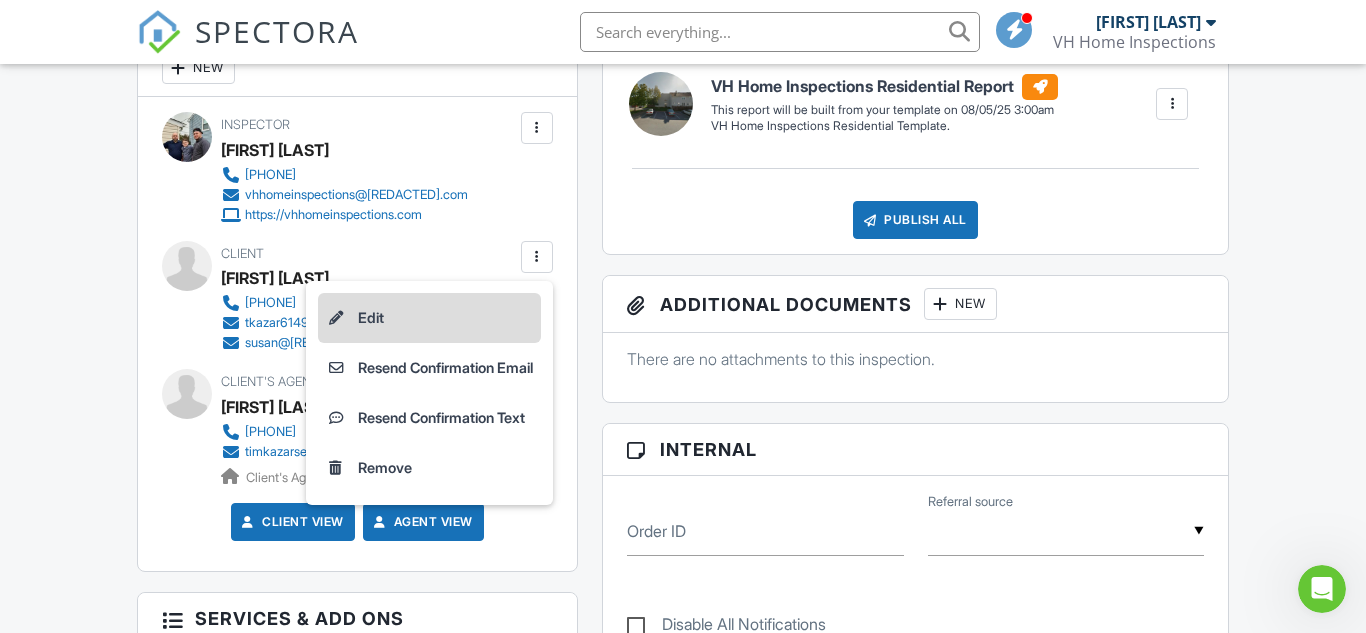 click on "Edit" at bounding box center (429, 318) 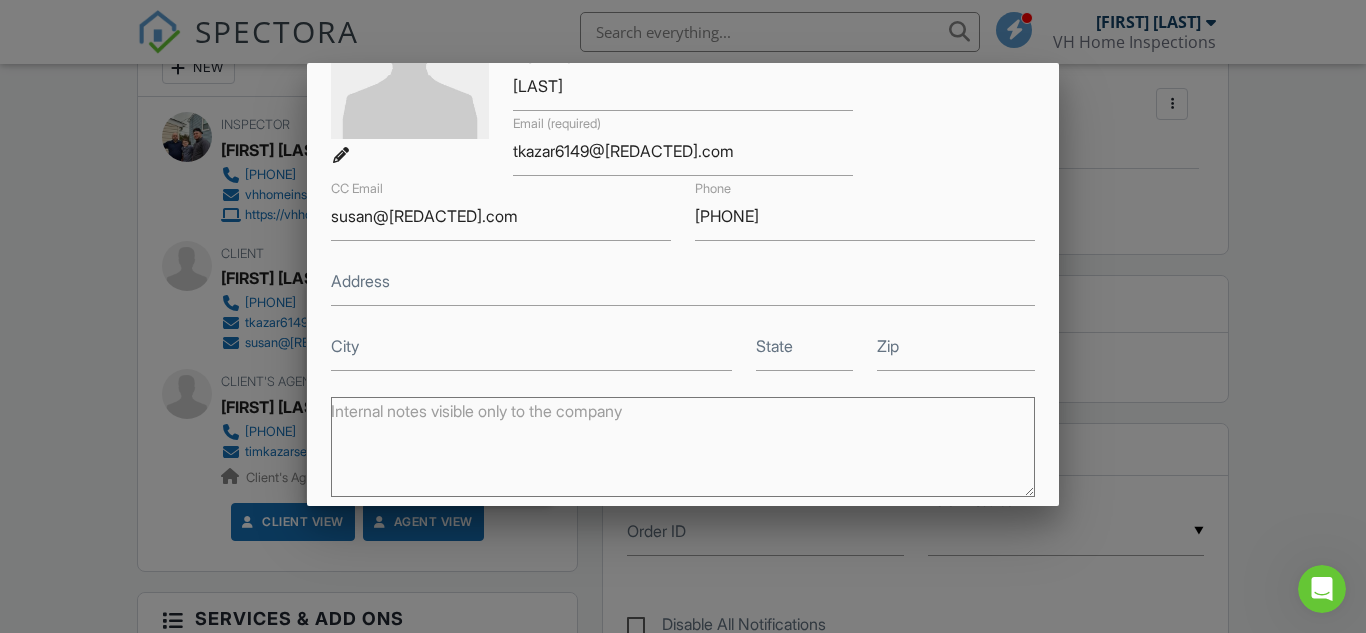 scroll, scrollTop: 181, scrollLeft: 0, axis: vertical 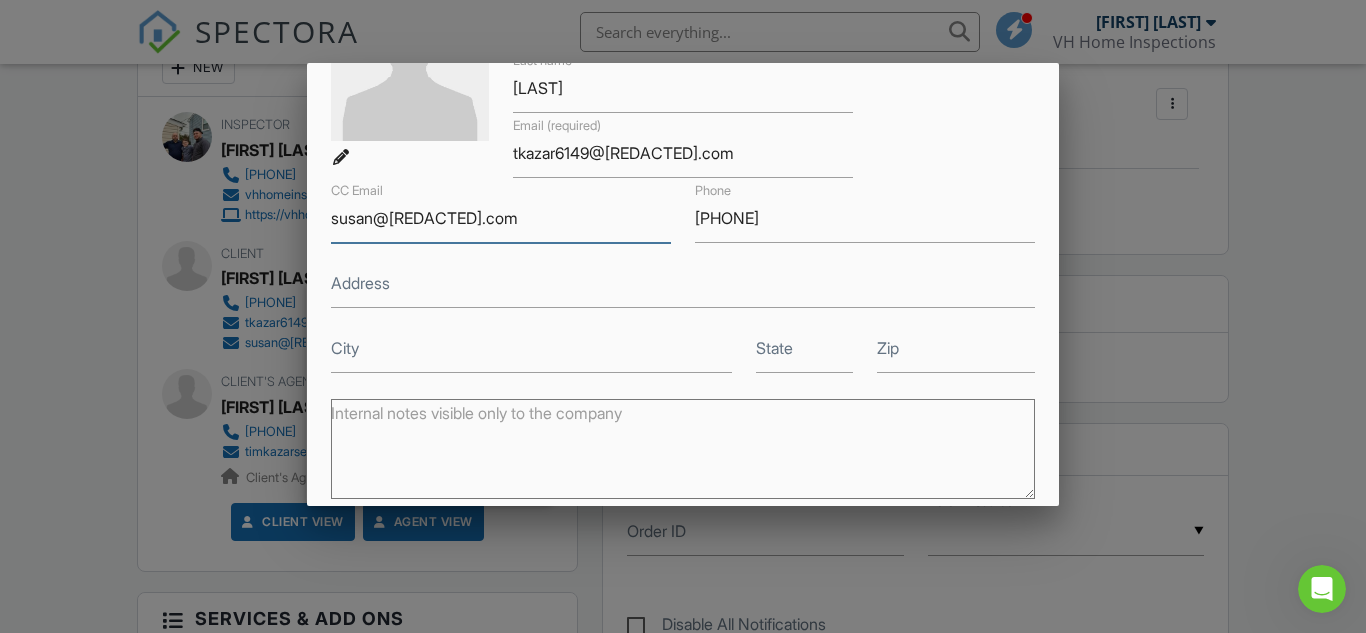 click on "susan@[REDACTED].com" at bounding box center (501, 218) 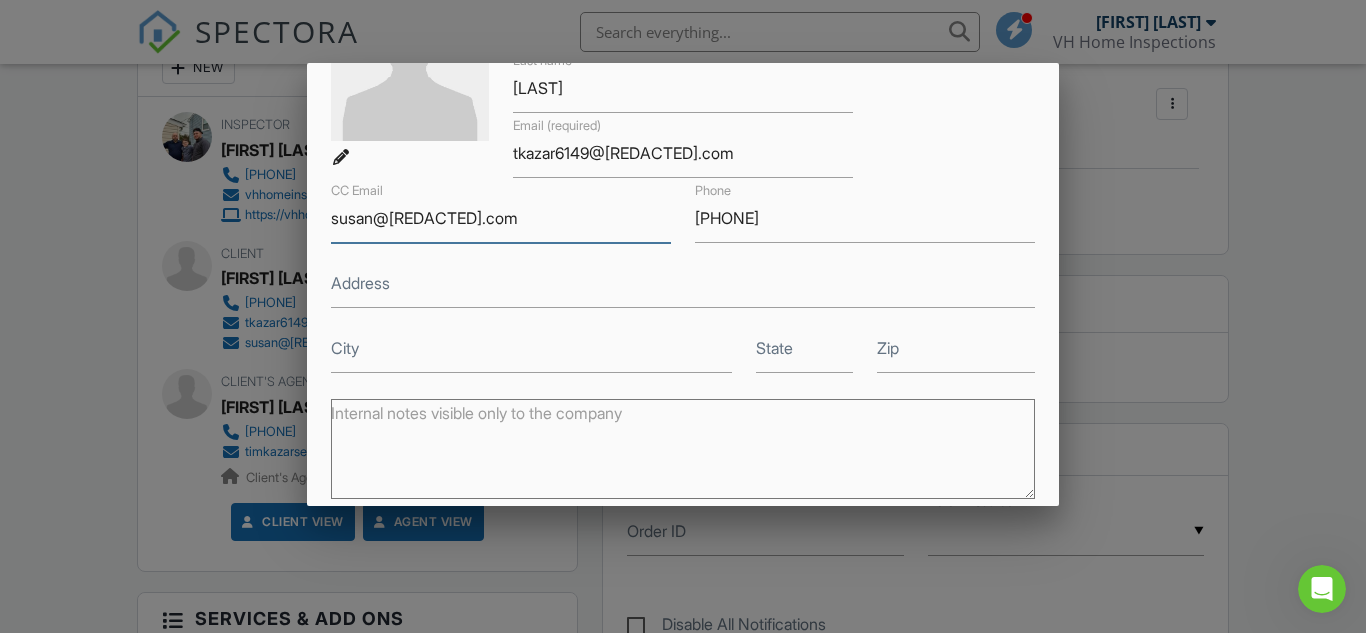 click on "susan@[REDACTED].com" at bounding box center [501, 218] 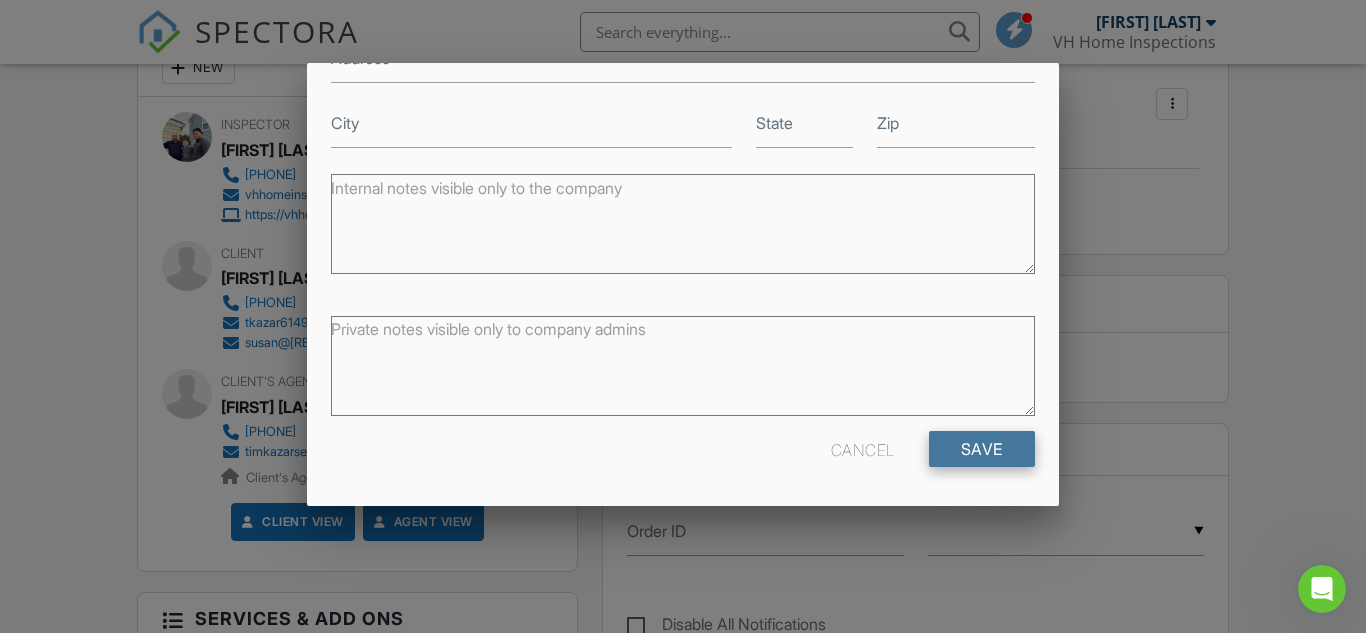 type on "susan@[REDACTED].com" 